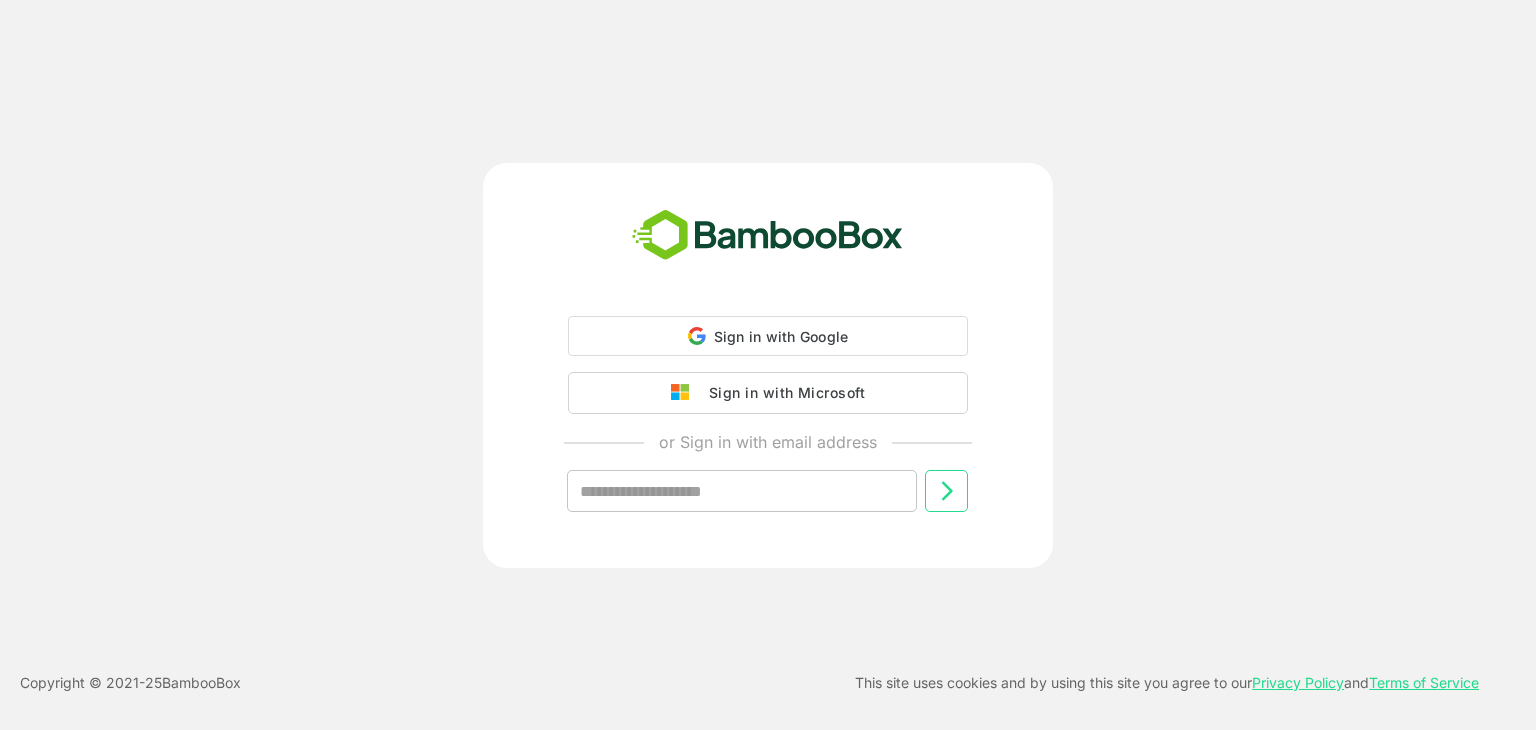 scroll, scrollTop: 0, scrollLeft: 0, axis: both 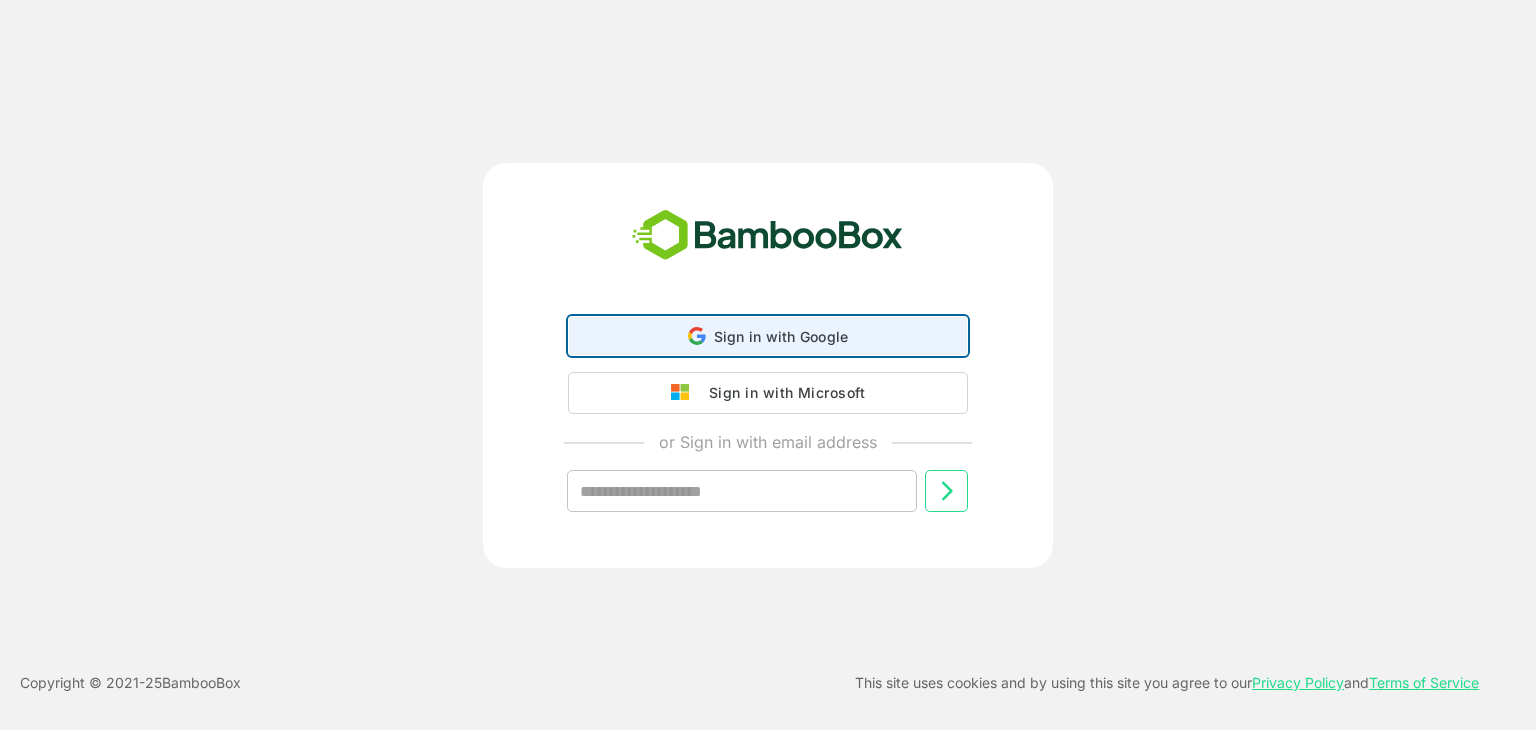 click on "Sign in with Google" at bounding box center (781, 336) 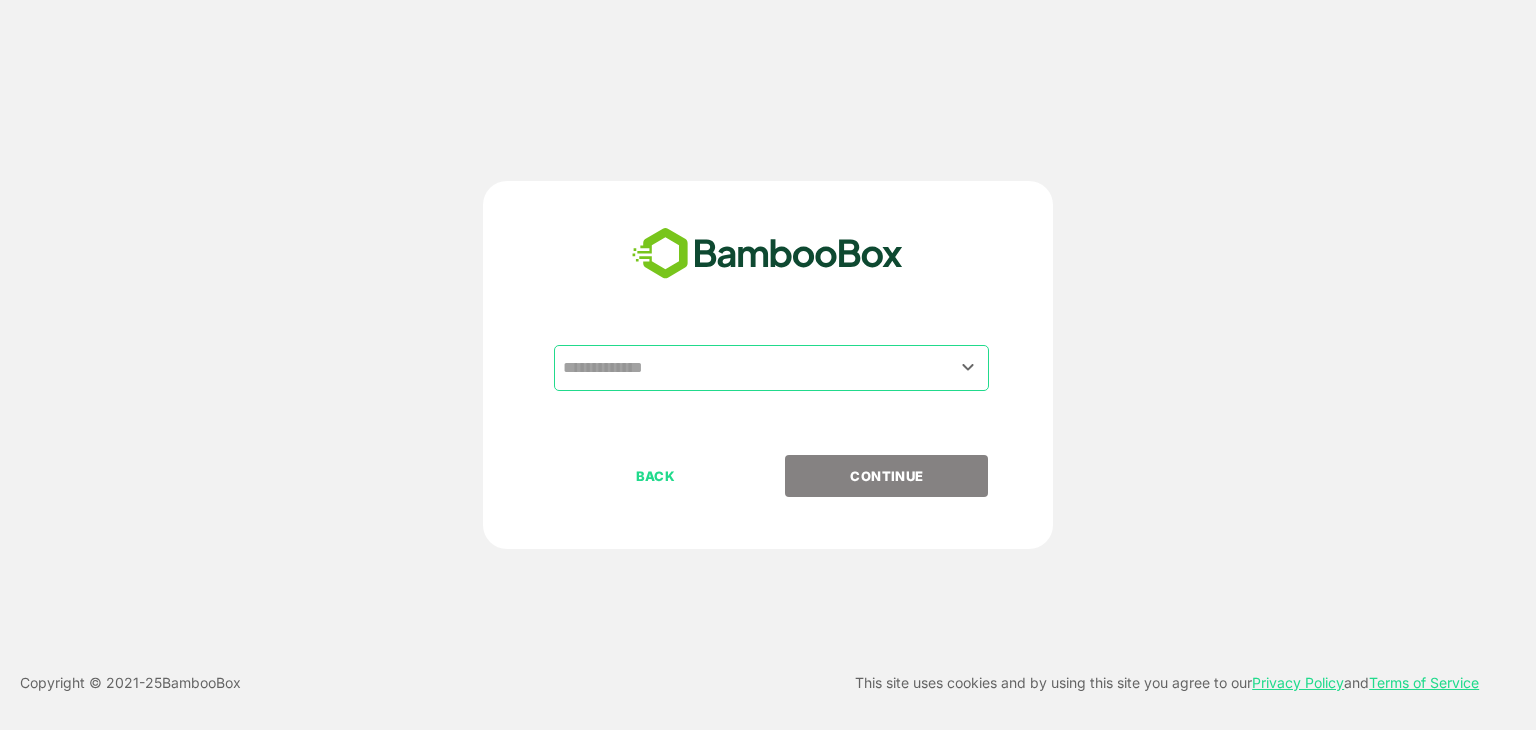 click at bounding box center (771, 368) 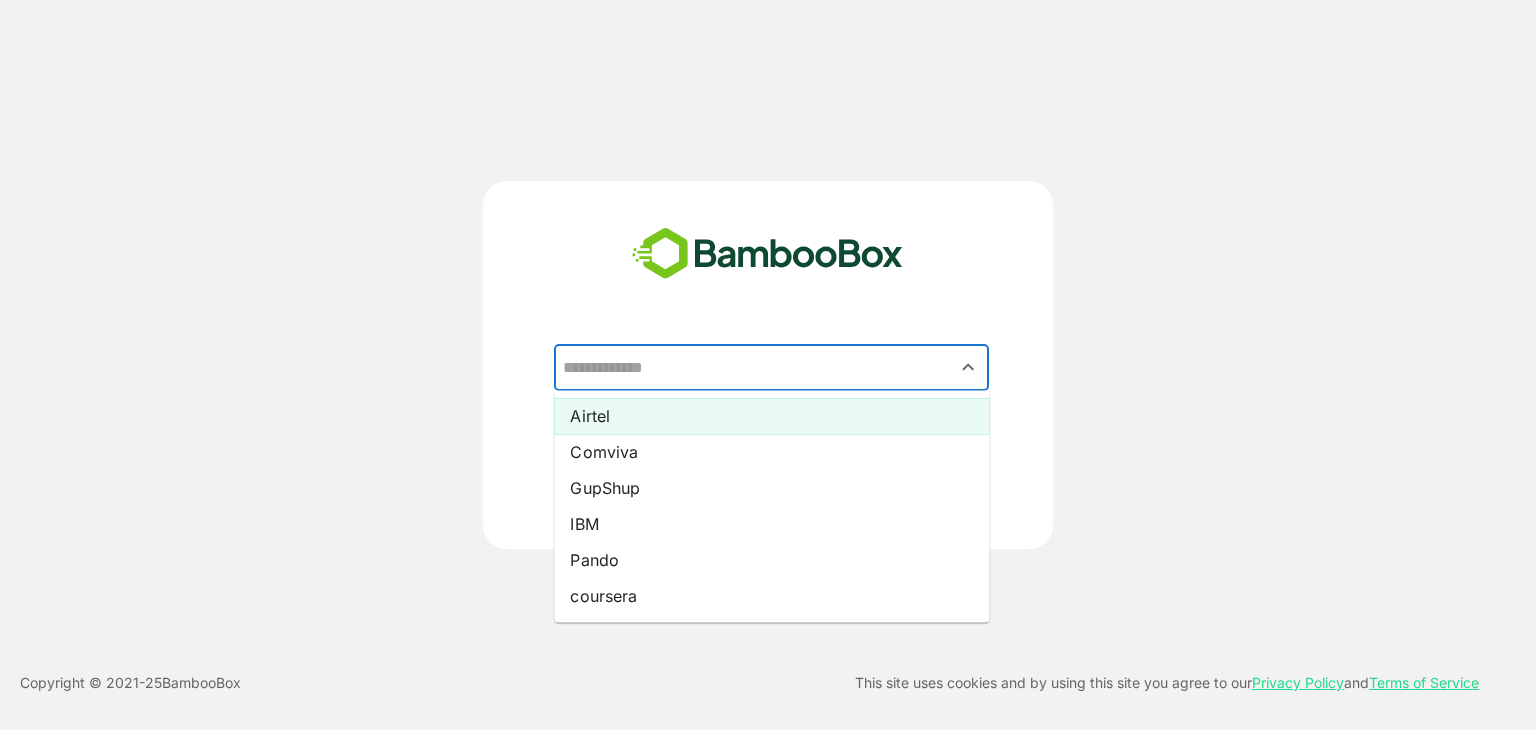 click on "Airtel" at bounding box center [771, 416] 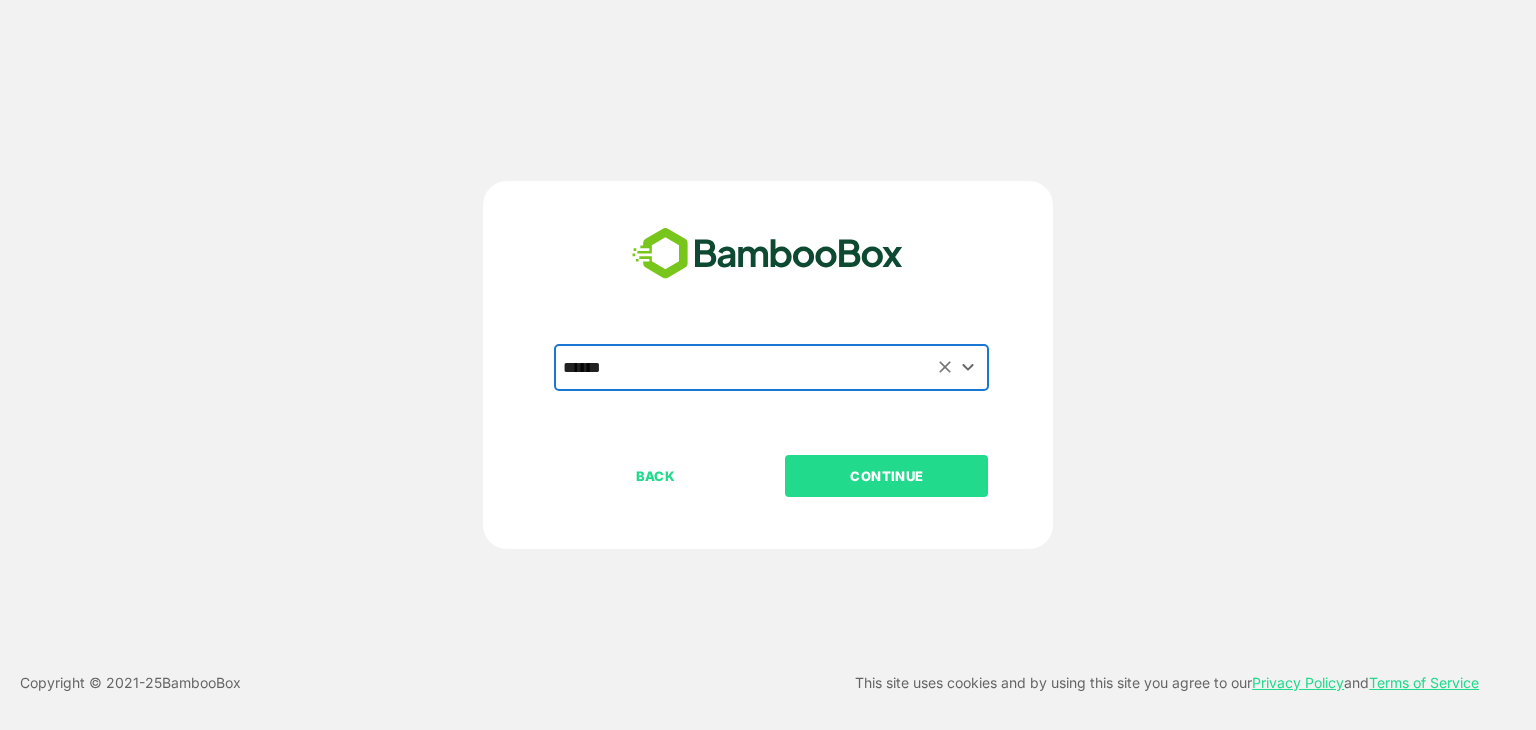 click on "CONTINUE" at bounding box center (887, 476) 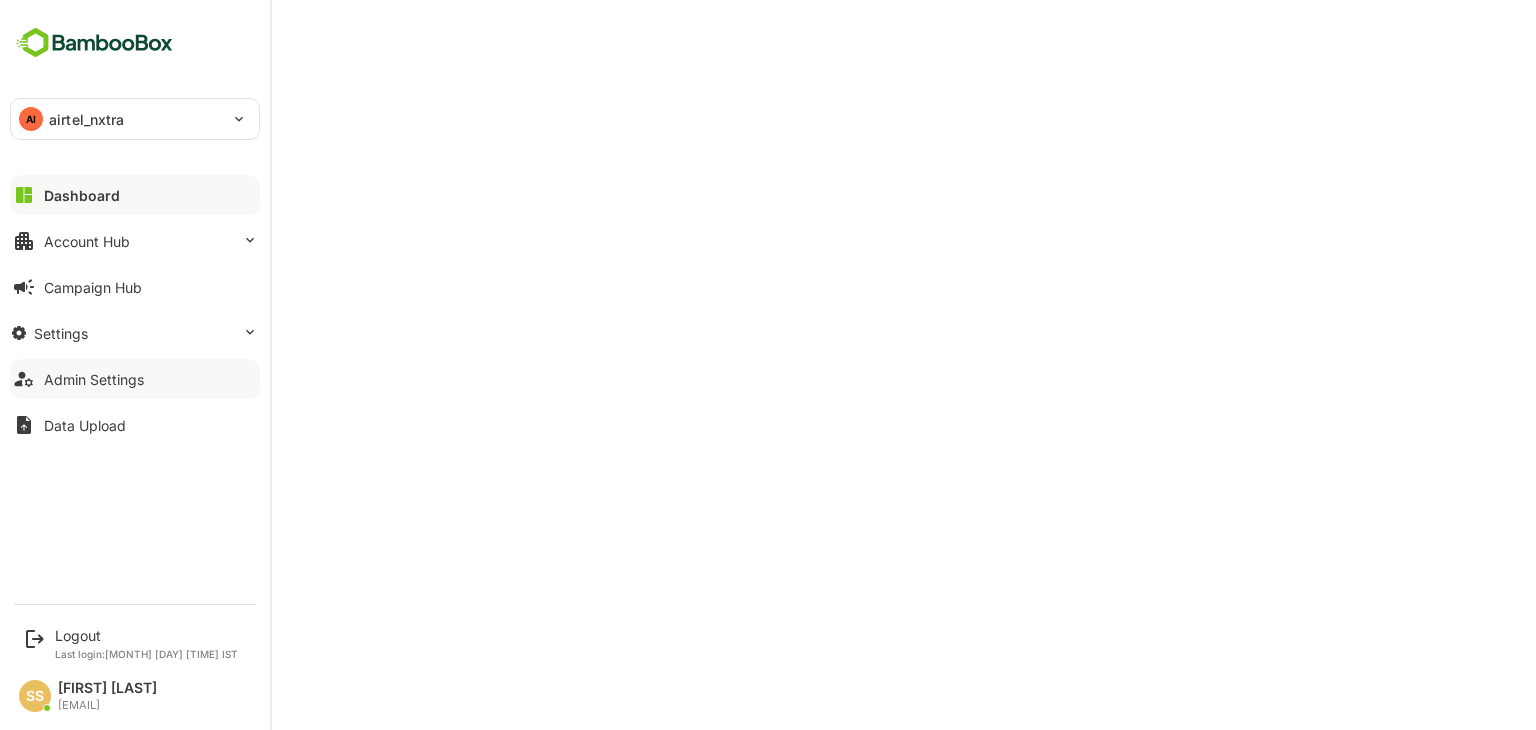 click on "Admin Settings" at bounding box center (82, 195) 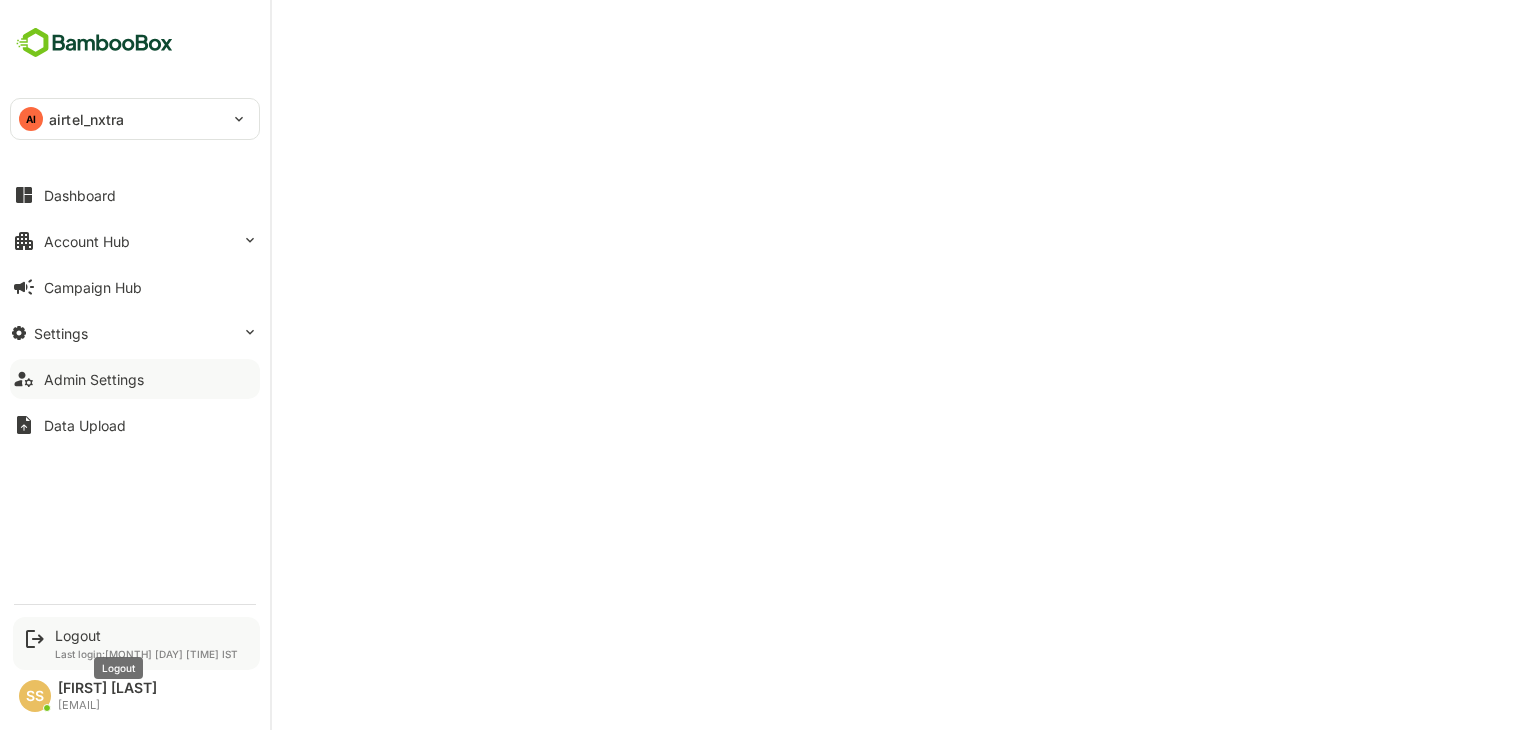 click on "Logout" at bounding box center (146, 635) 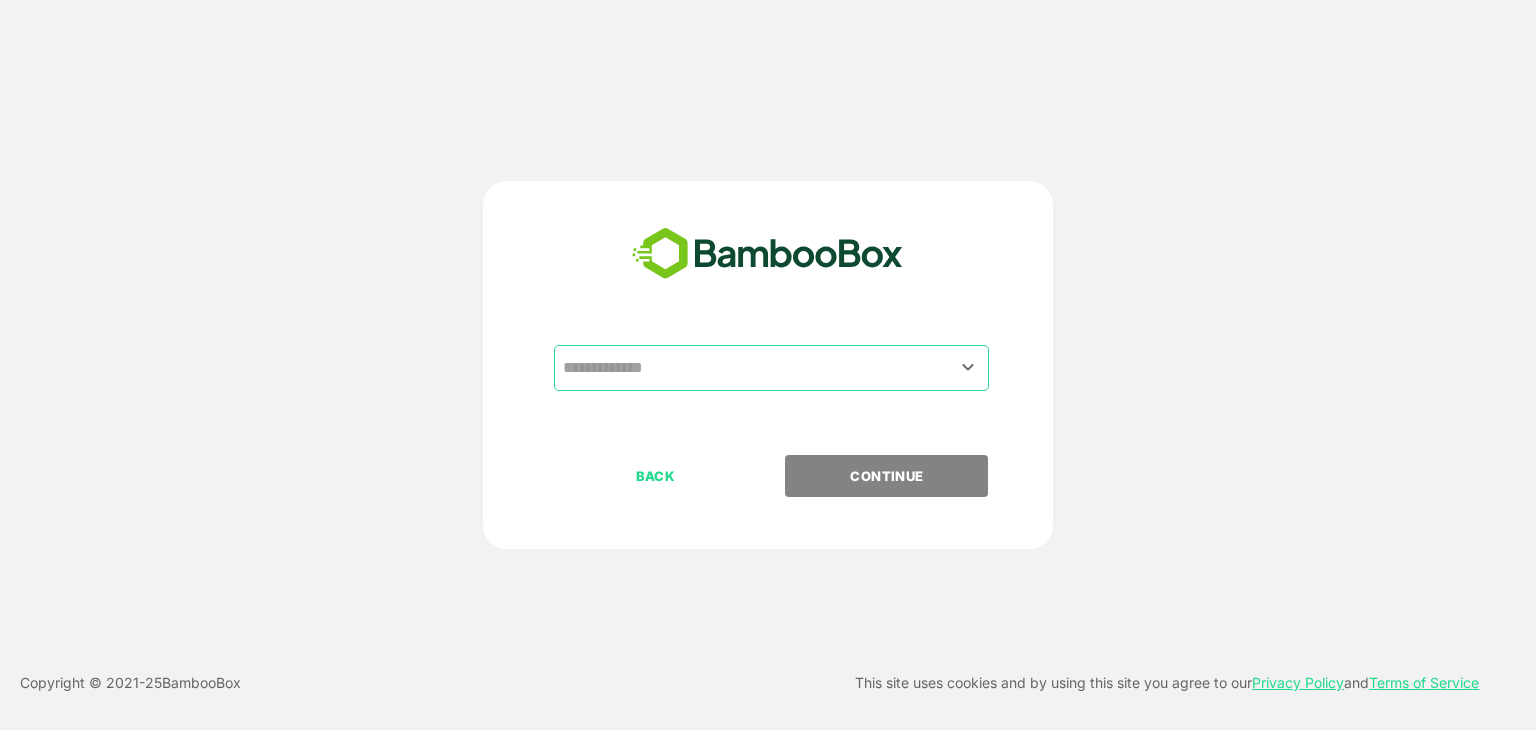 click at bounding box center [968, 367] 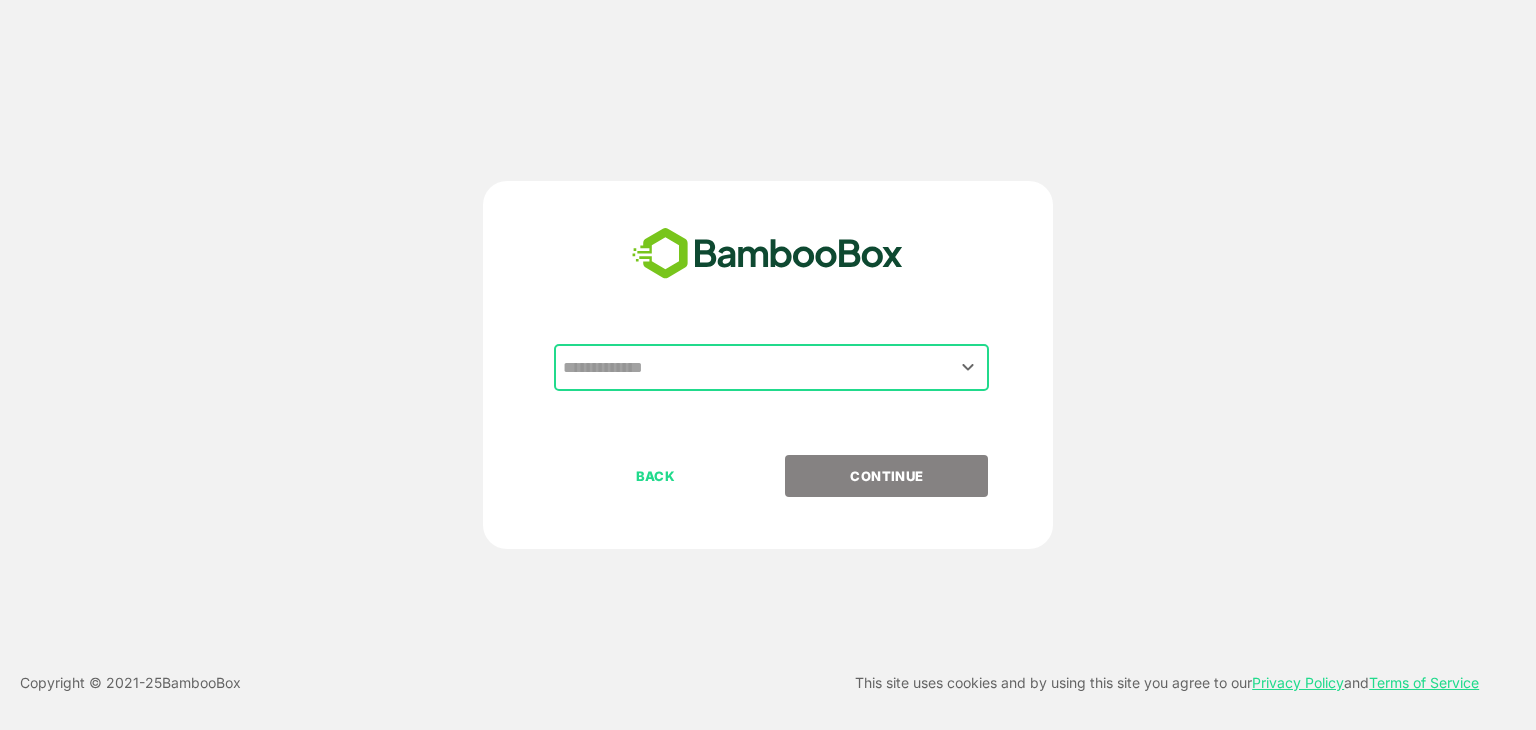 click at bounding box center (968, 367) 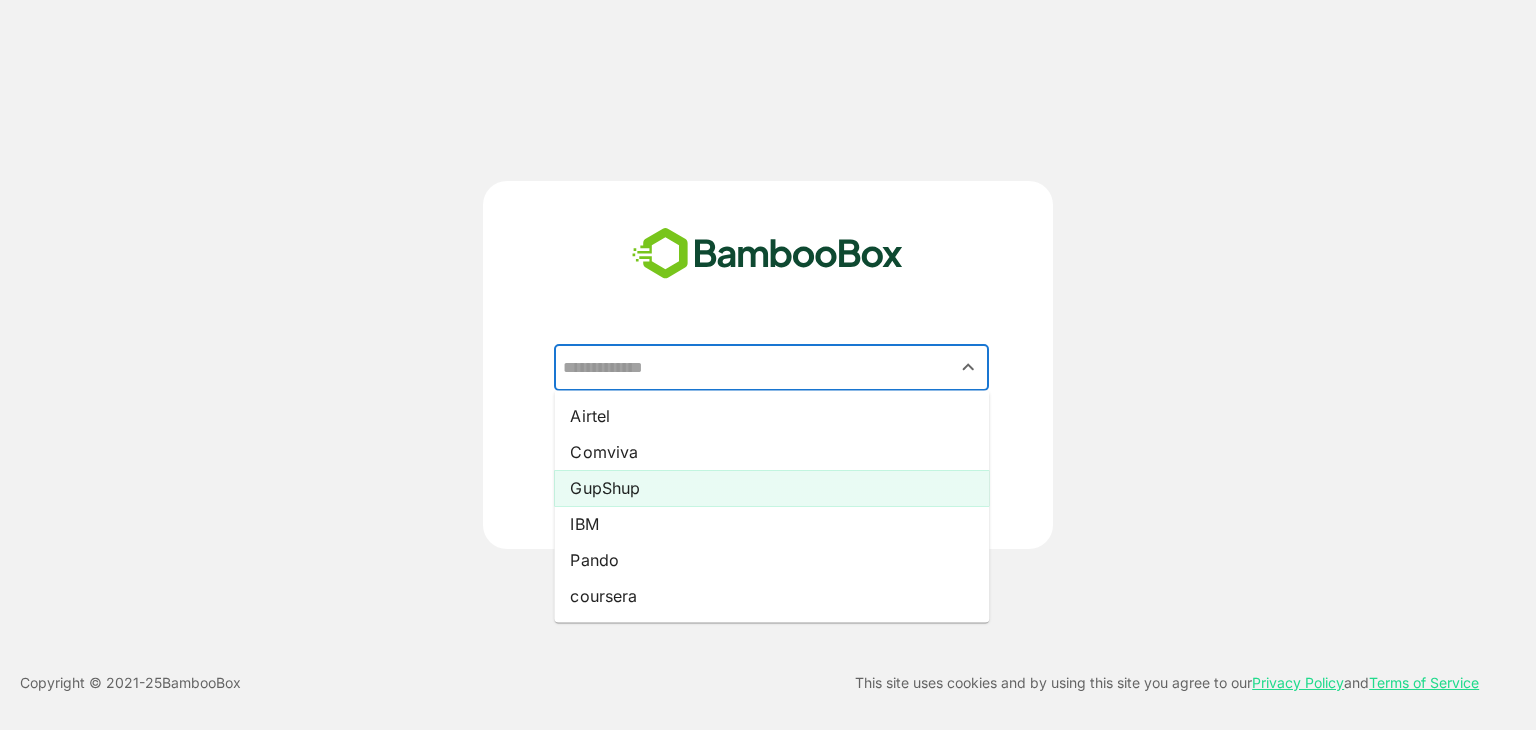 click on "GupShup" at bounding box center [771, 488] 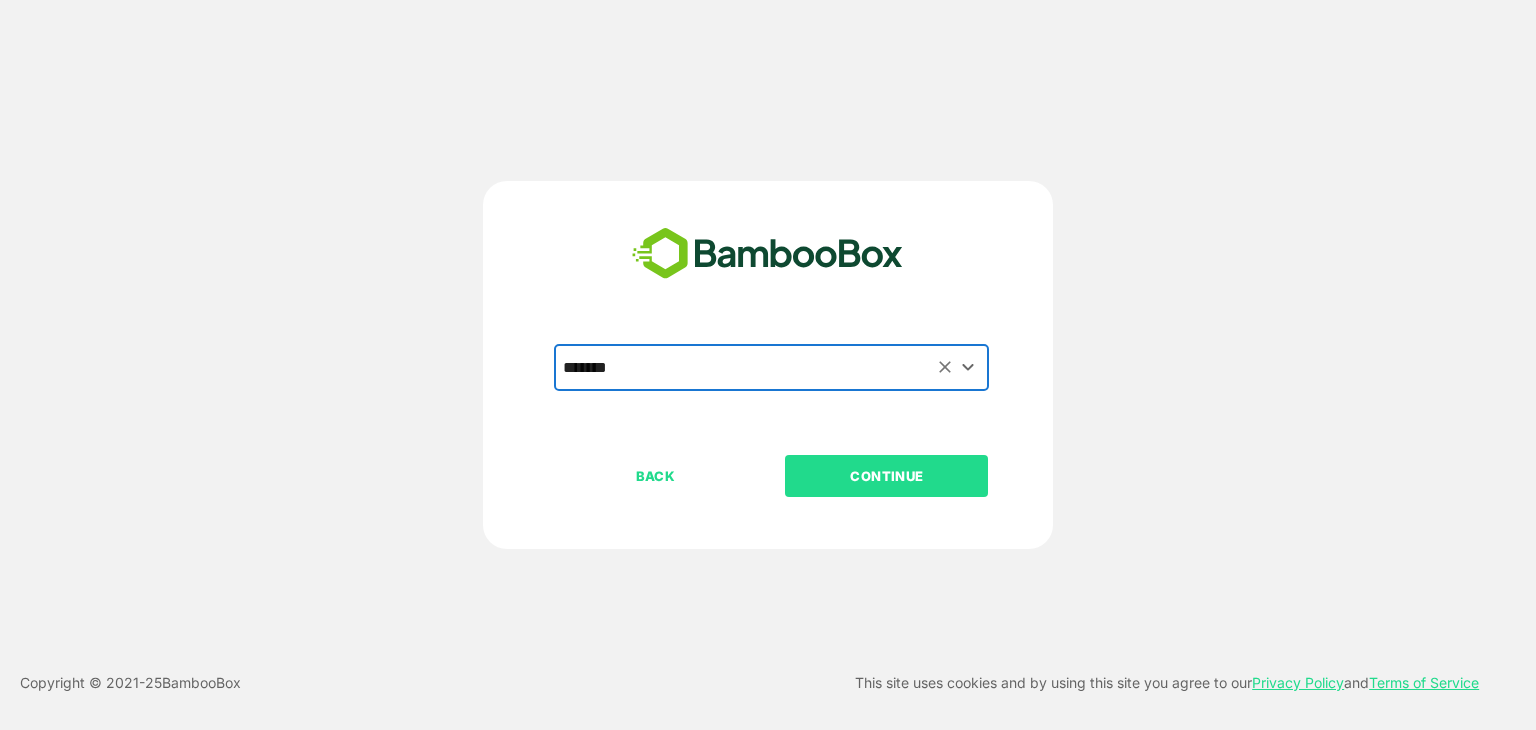 click on "CONTINUE" at bounding box center (887, 476) 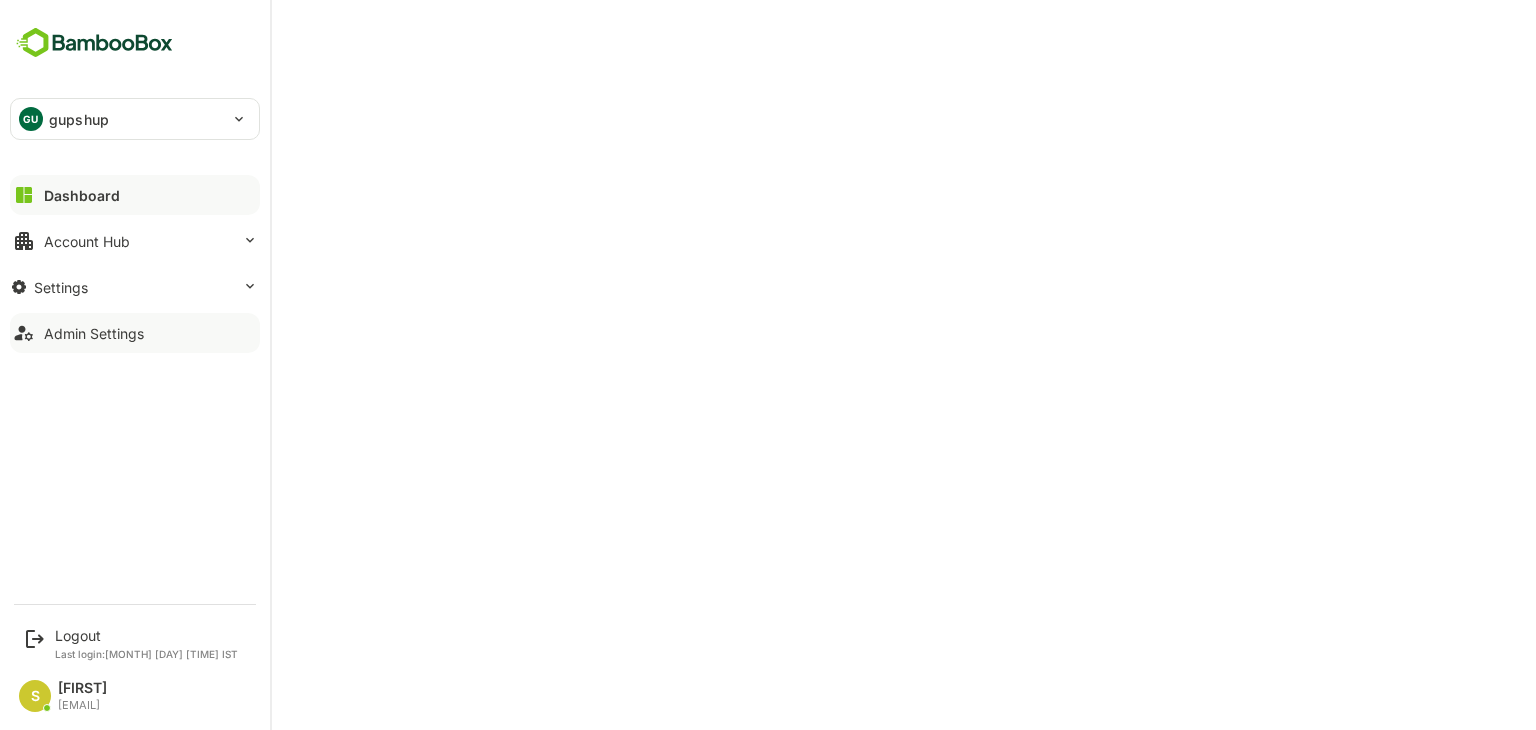 click on "Admin Settings" at bounding box center (82, 195) 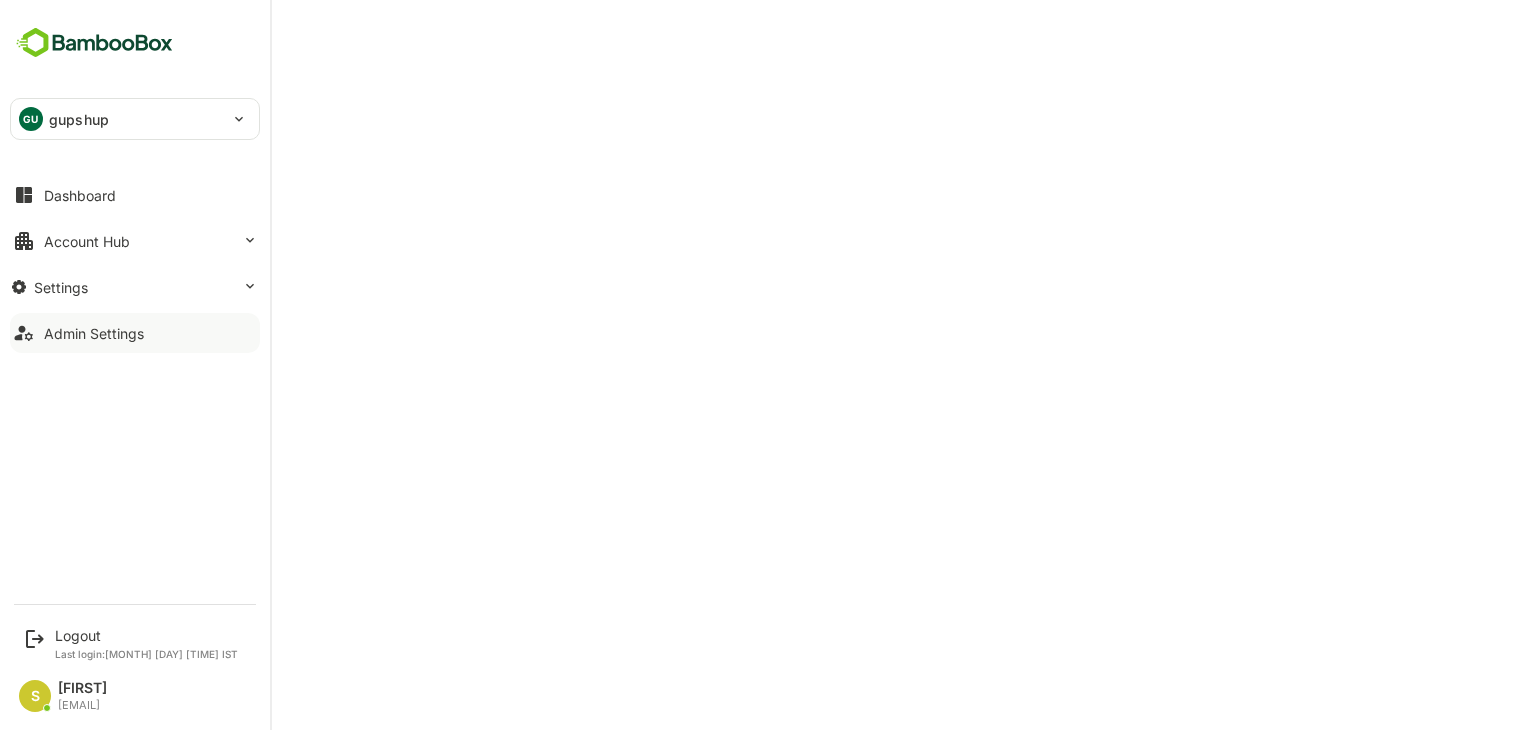 click on "GU gupshup" at bounding box center (135, 119) 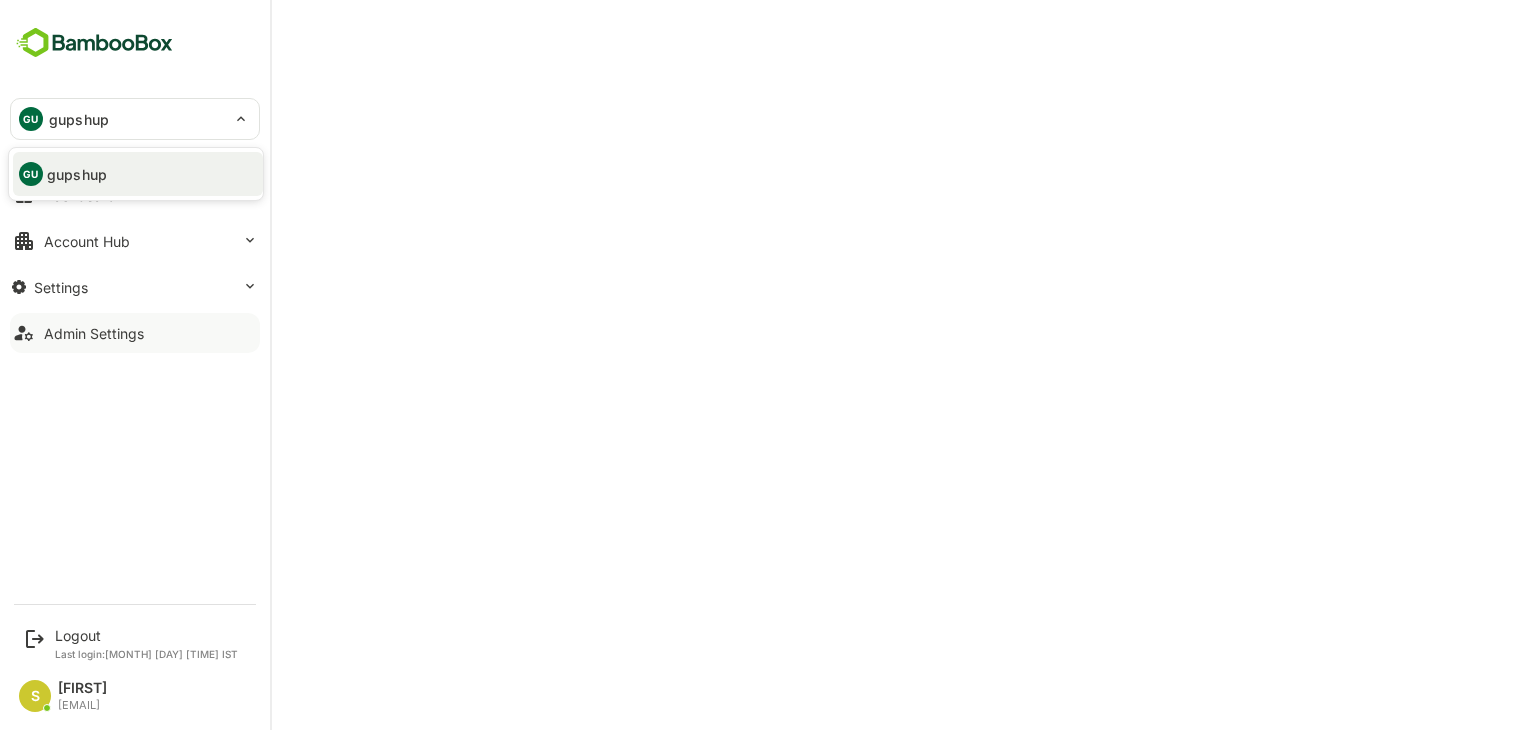 click at bounding box center (768, 365) 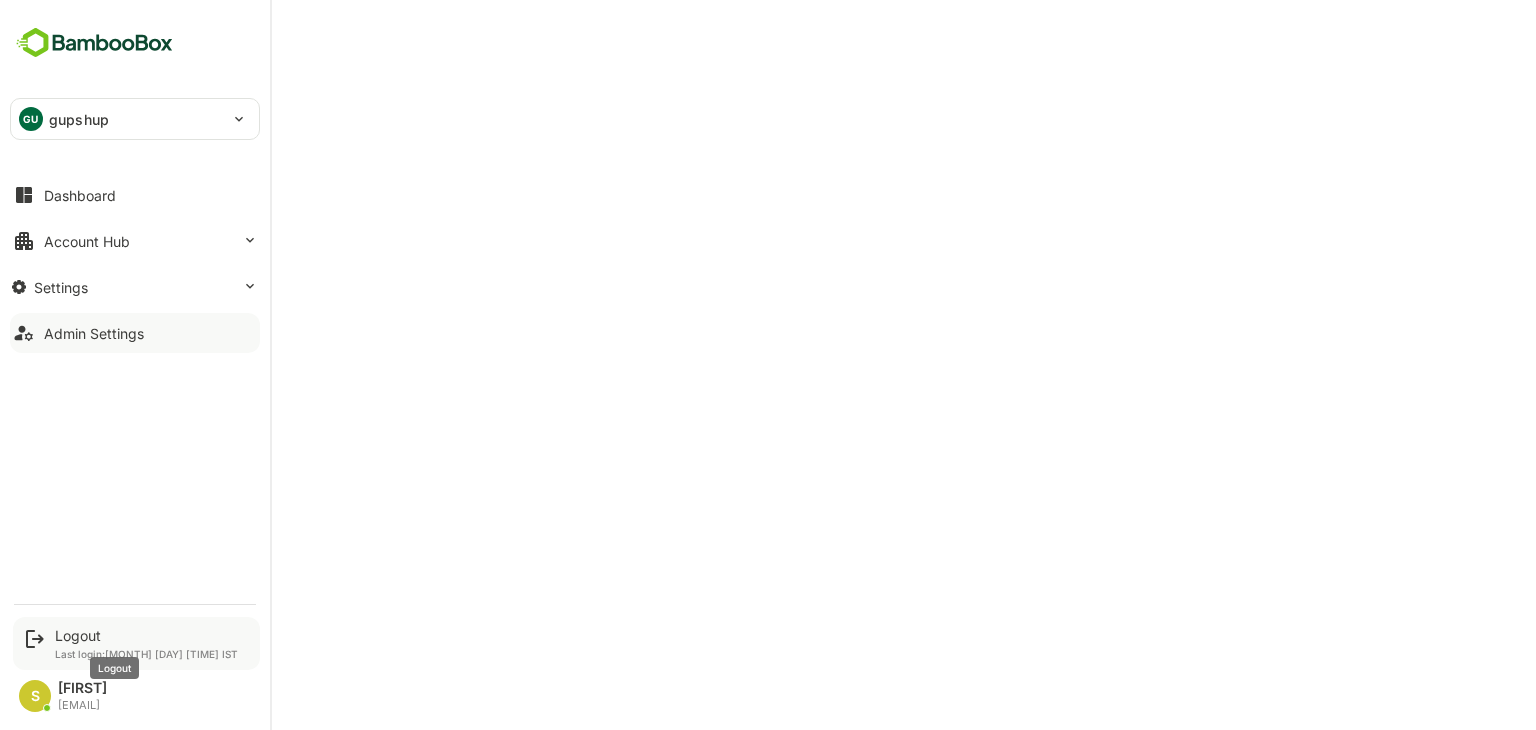 click on "Logout" at bounding box center (146, 635) 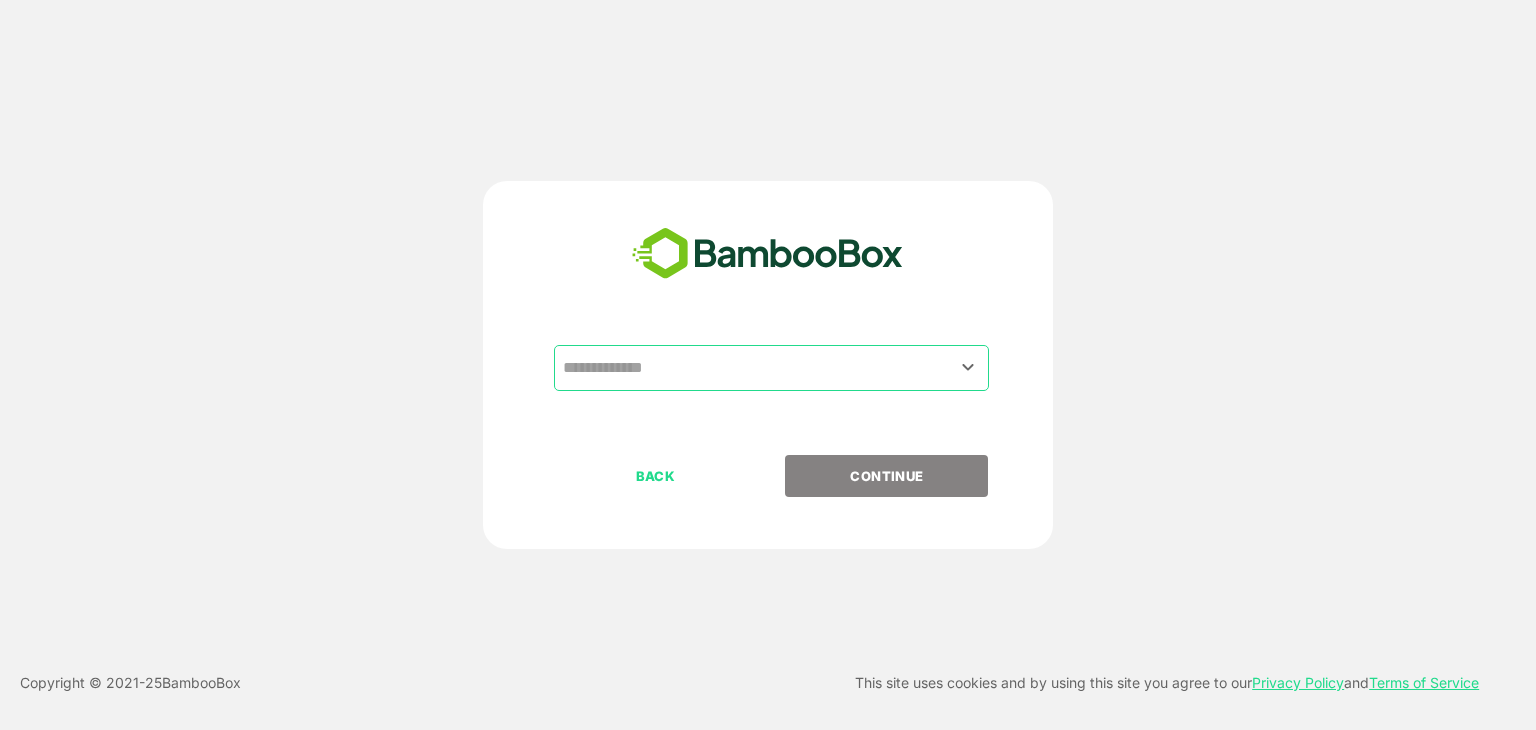 click at bounding box center [771, 368] 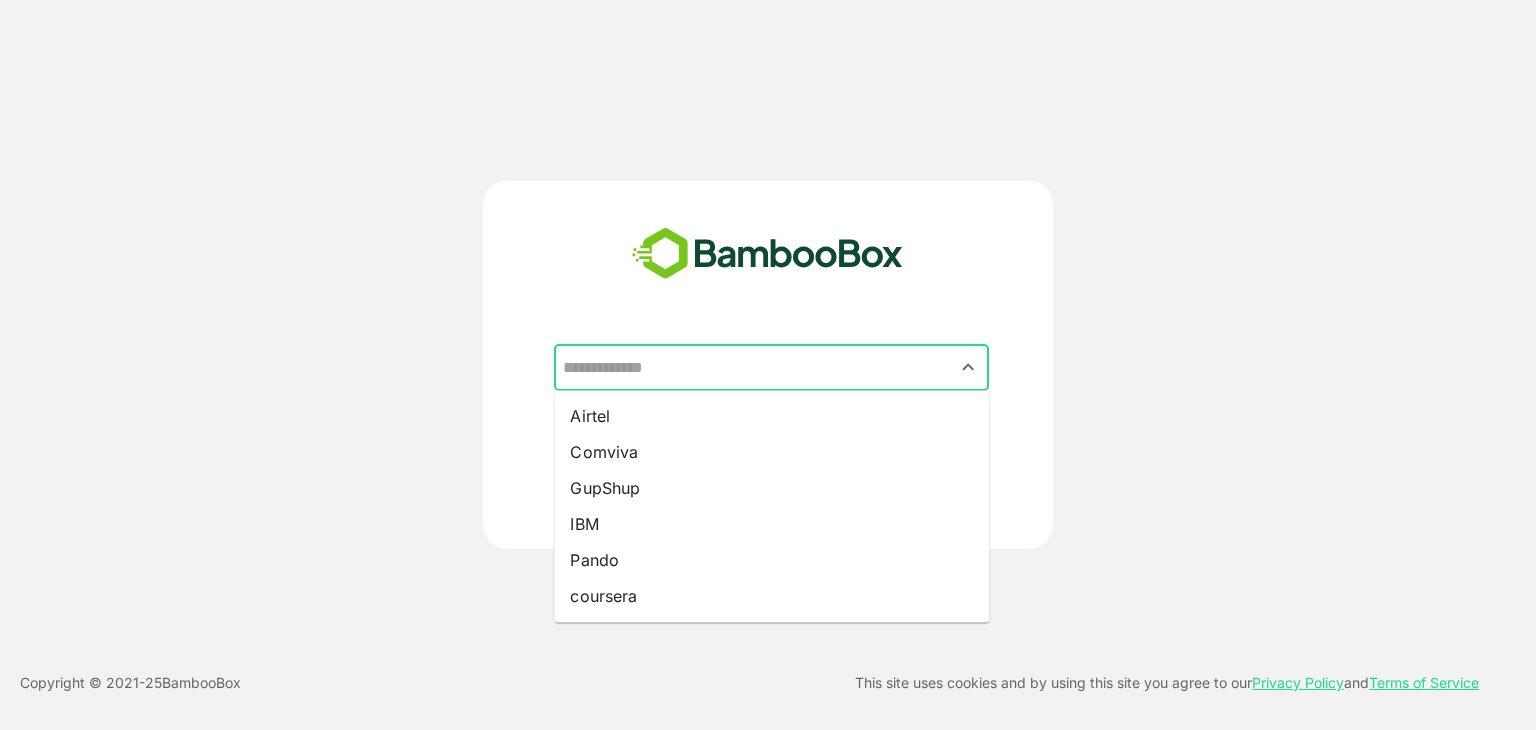 click at bounding box center [771, 368] 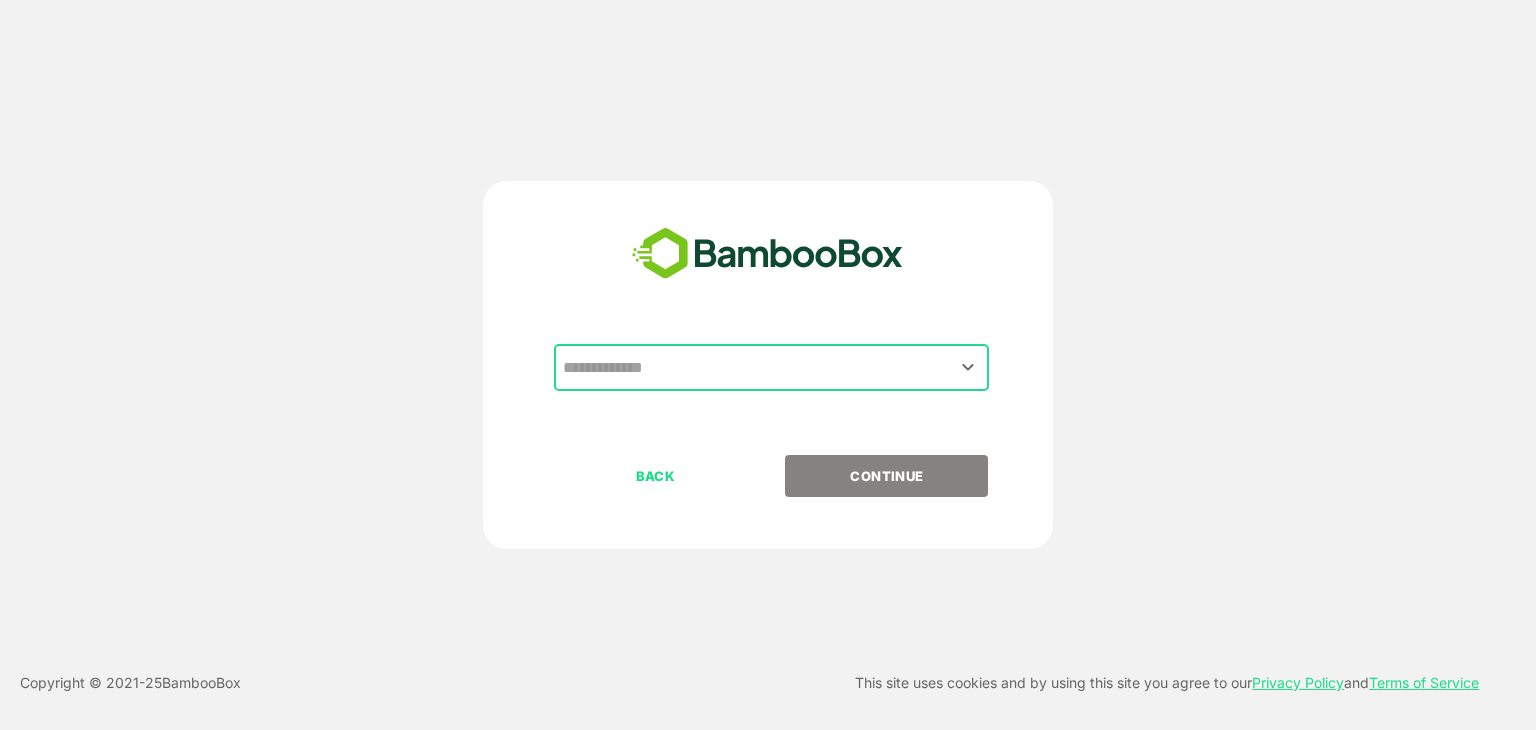 click at bounding box center (968, 367) 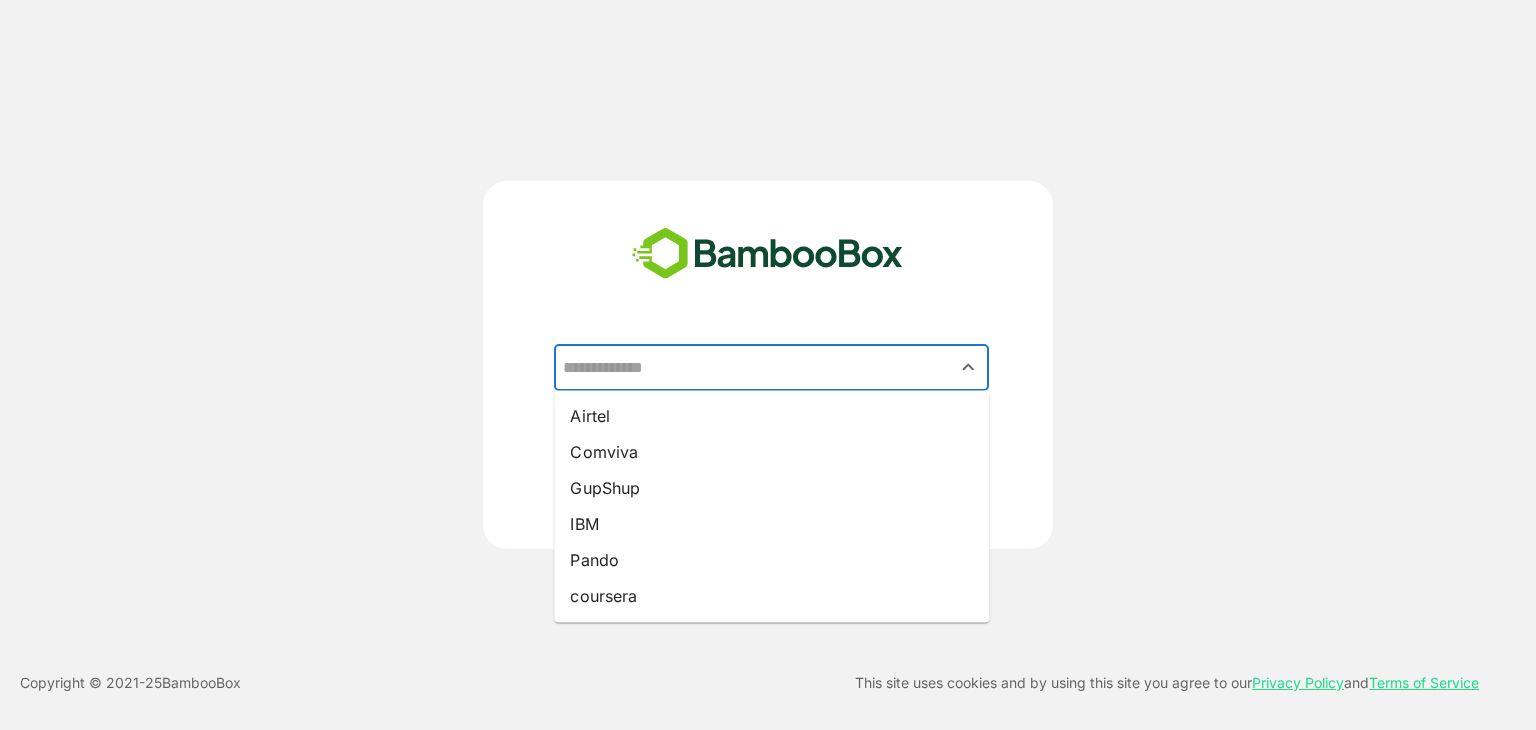 click on "​ Airtel Comviva GupShup IBM Pando coursera BACK CONTINUE" at bounding box center [768, 365] 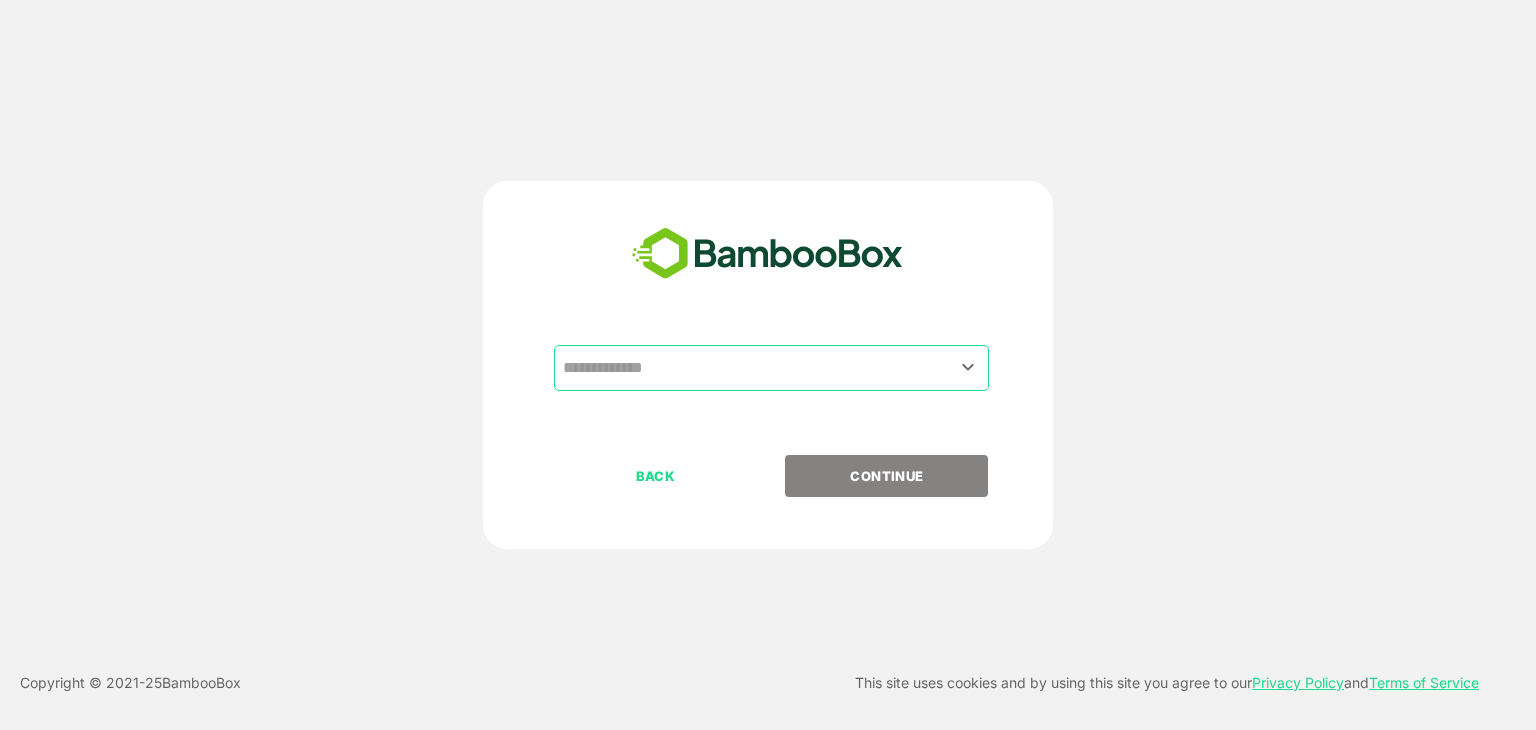 click at bounding box center [771, 368] 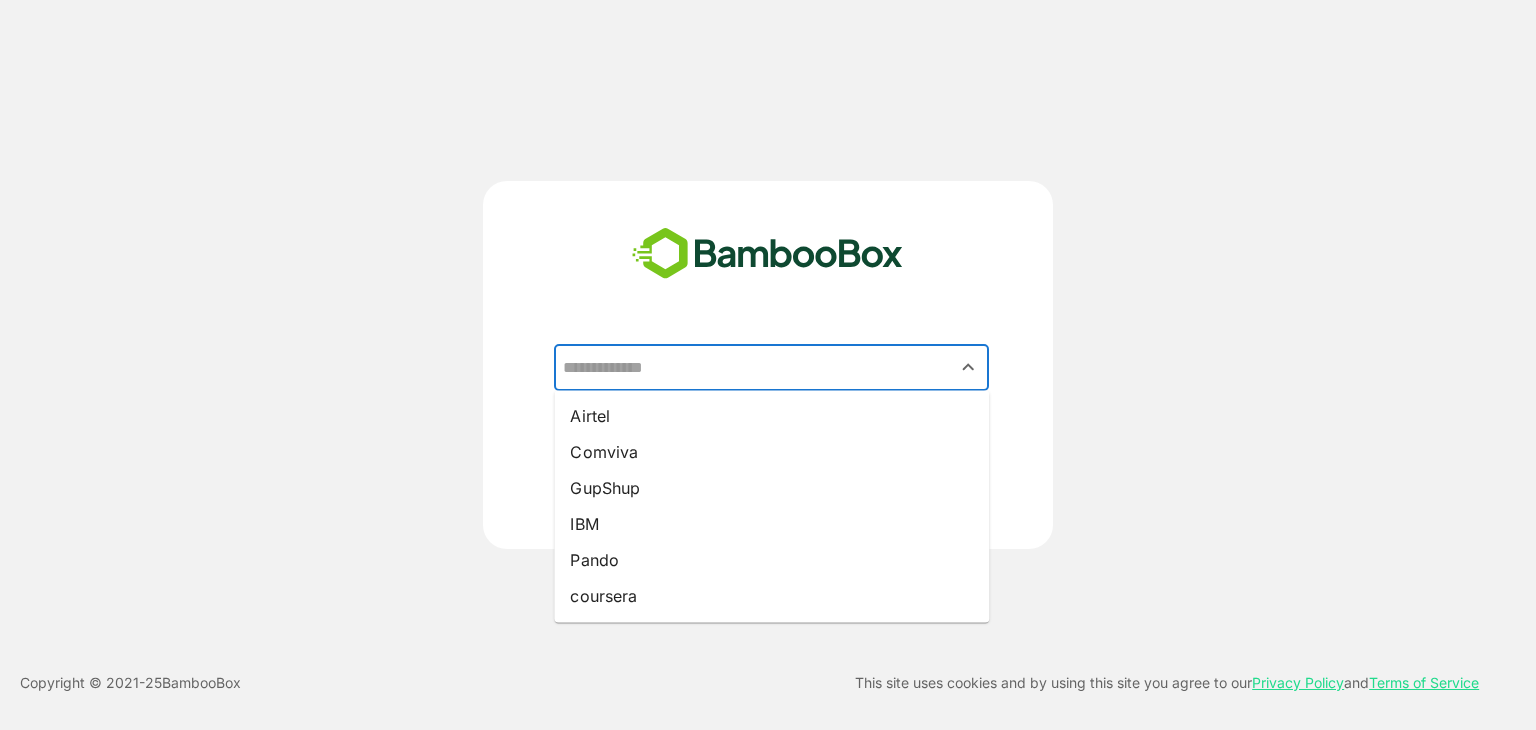 click on "​ Airtel Comviva GupShup IBM Pando coursera BACK CONTINUE" at bounding box center [768, 365] 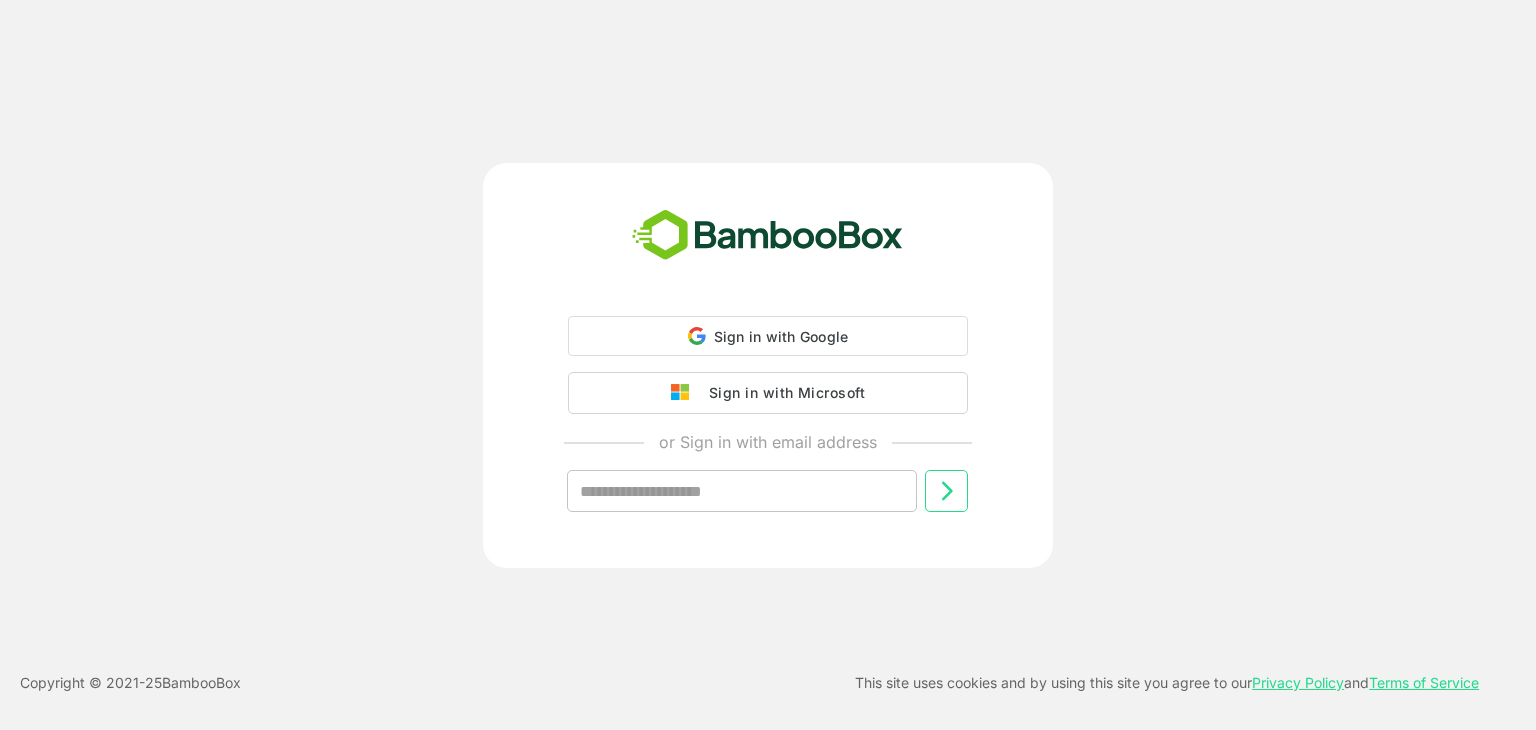 scroll, scrollTop: 0, scrollLeft: 0, axis: both 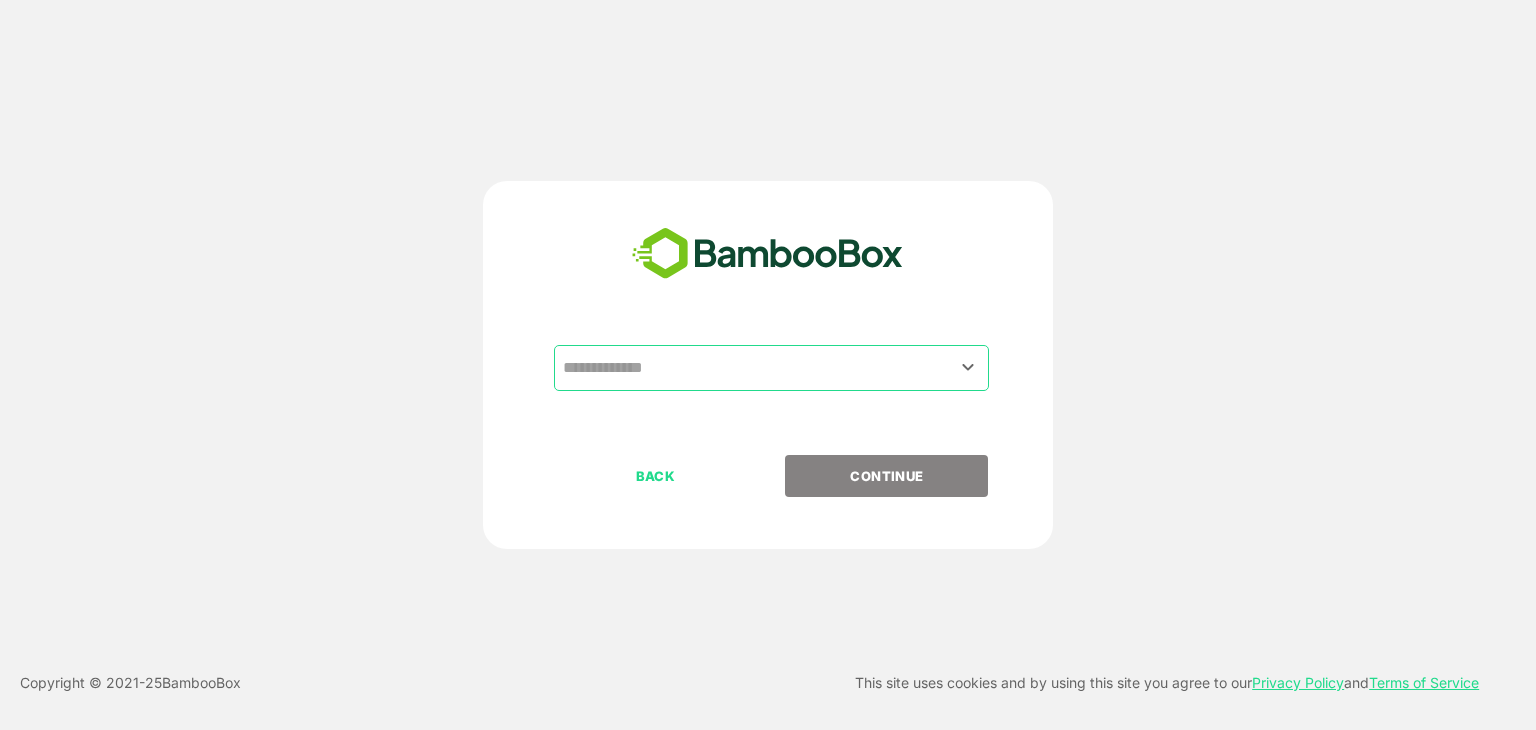click at bounding box center (771, 368) 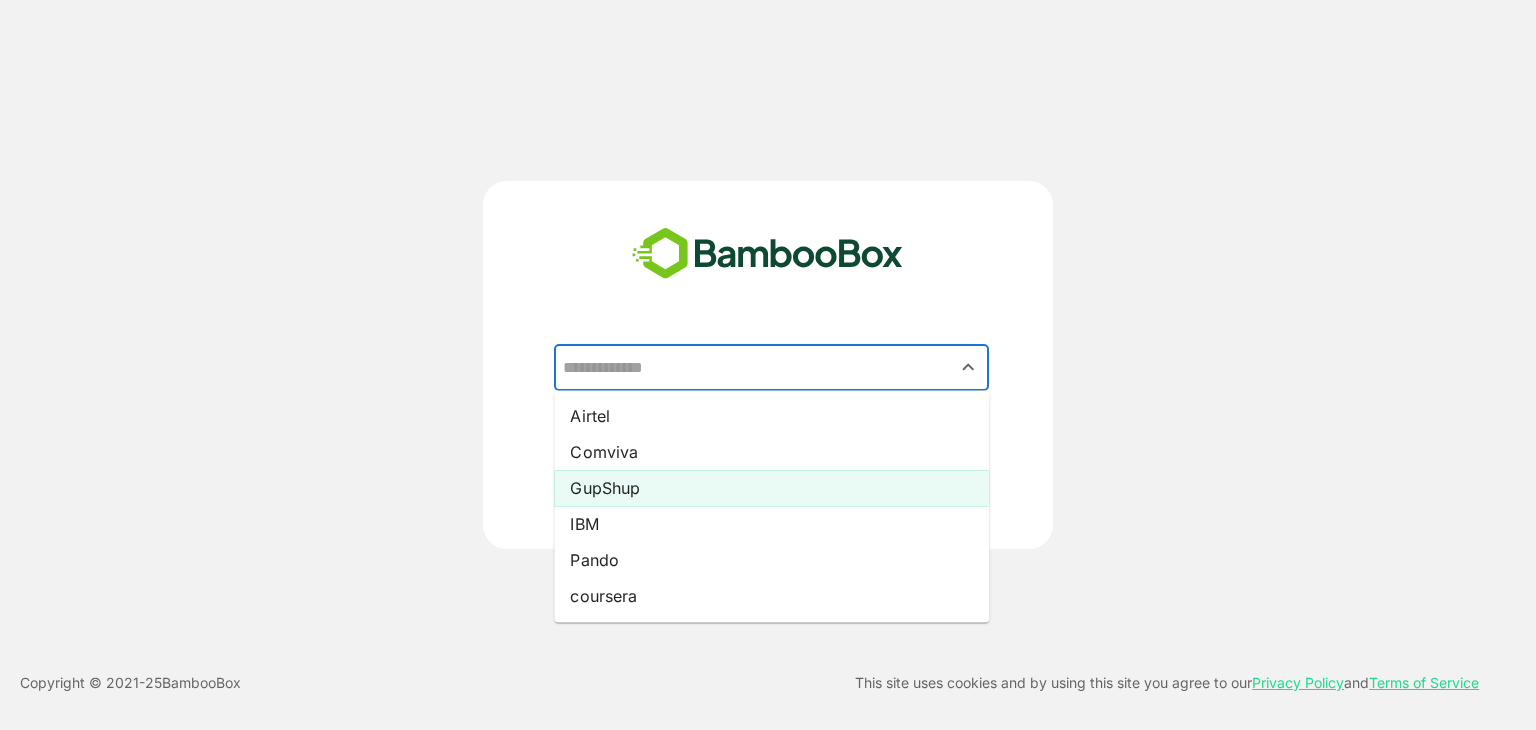 click on "GupShup" at bounding box center (771, 488) 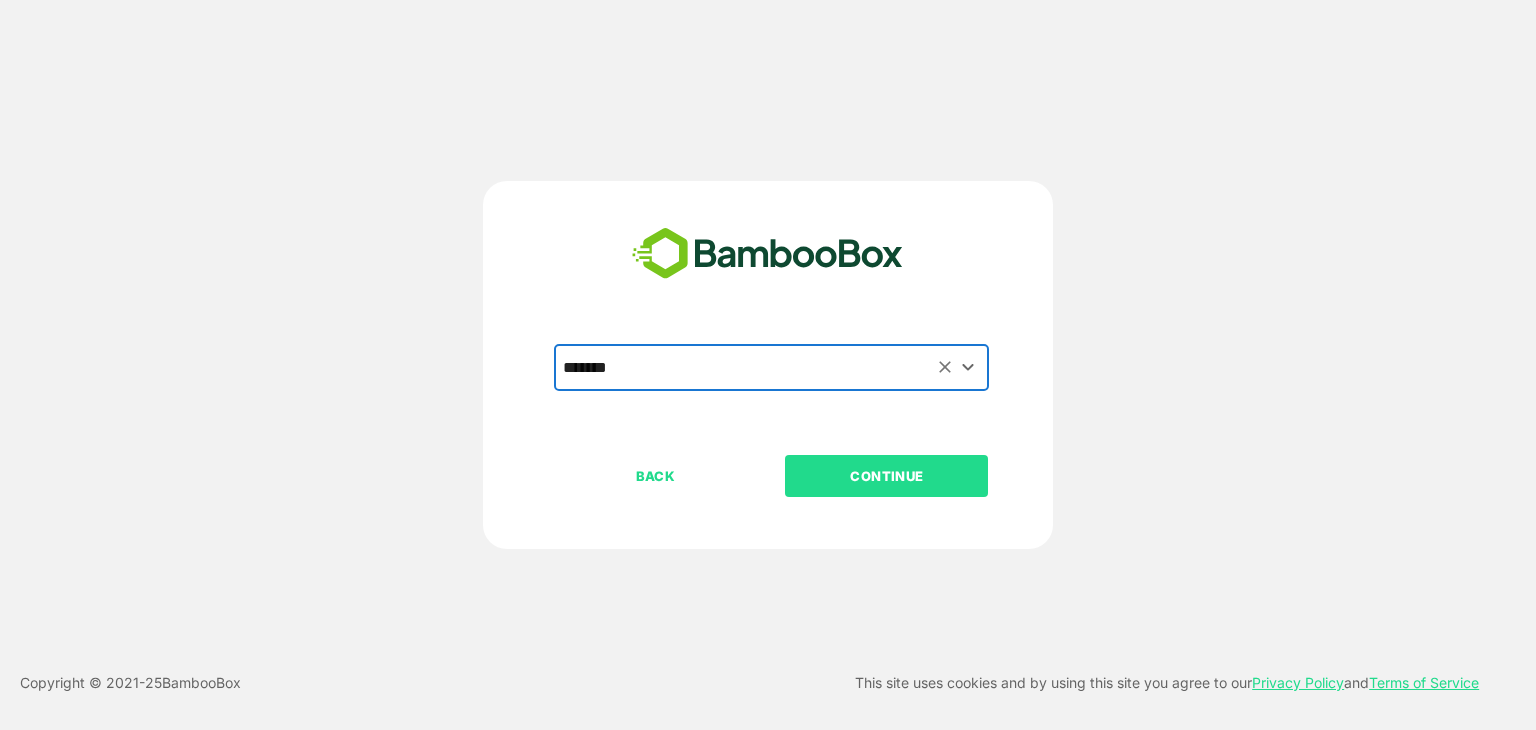 click on "CONTINUE" at bounding box center [887, 476] 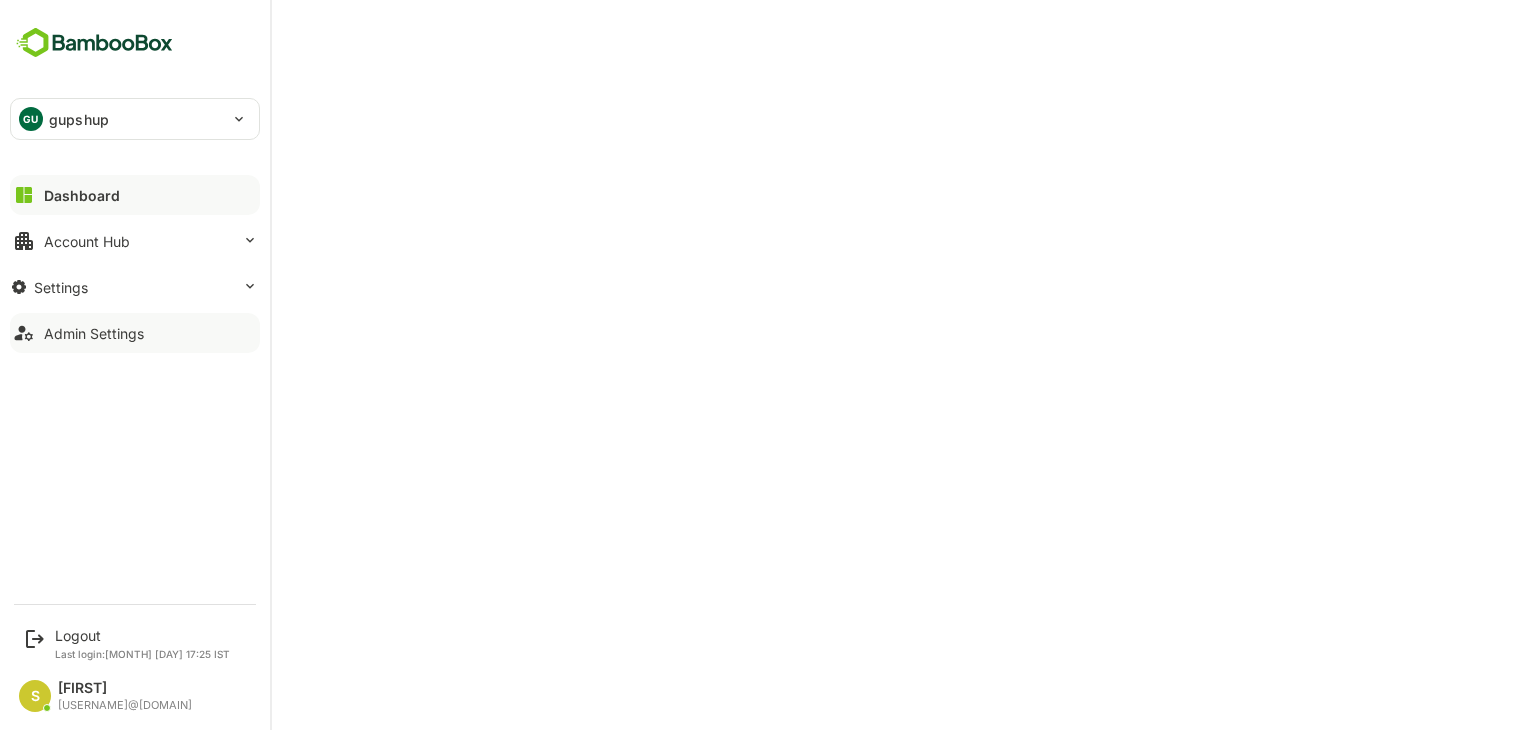 click on "Admin Settings" at bounding box center (82, 195) 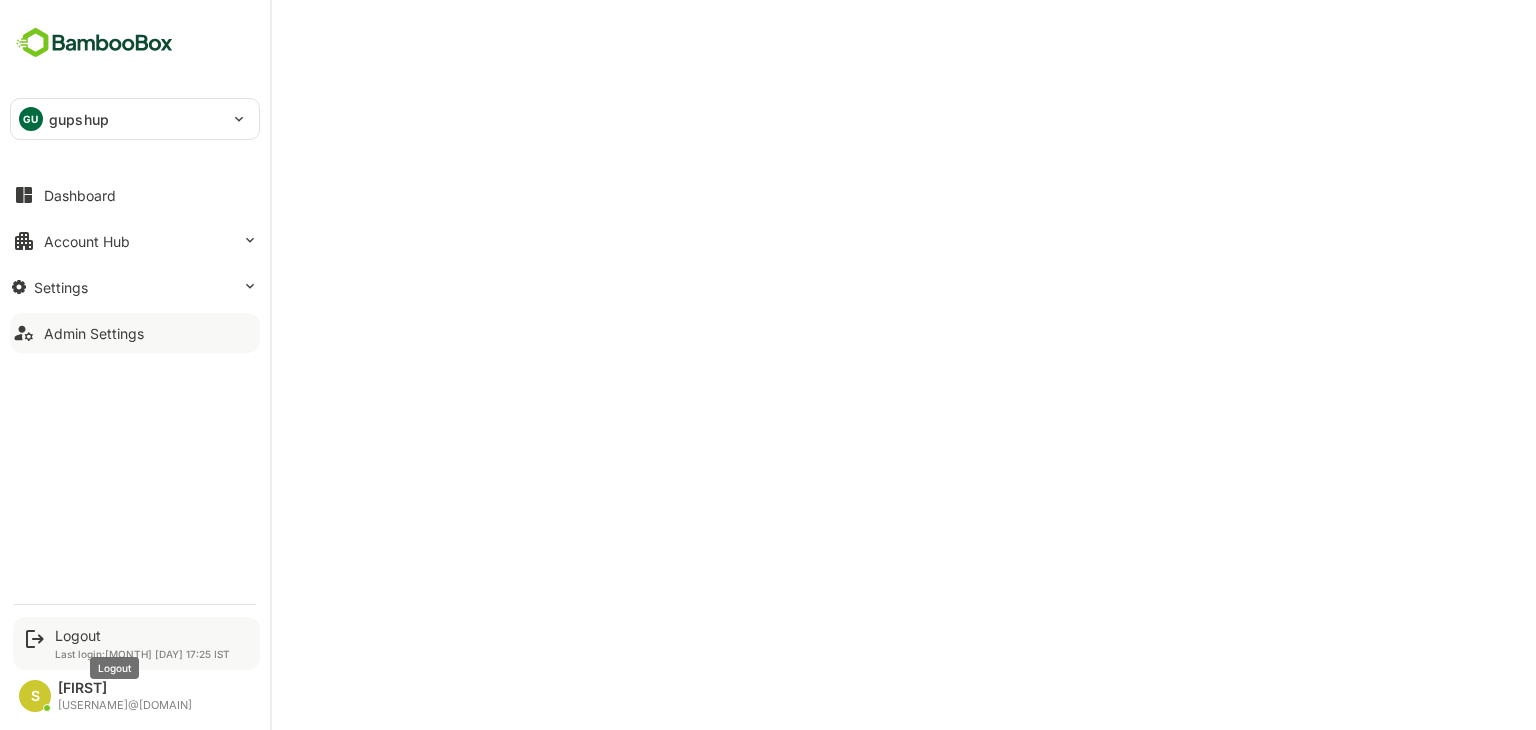 click on "Logout" at bounding box center (142, 635) 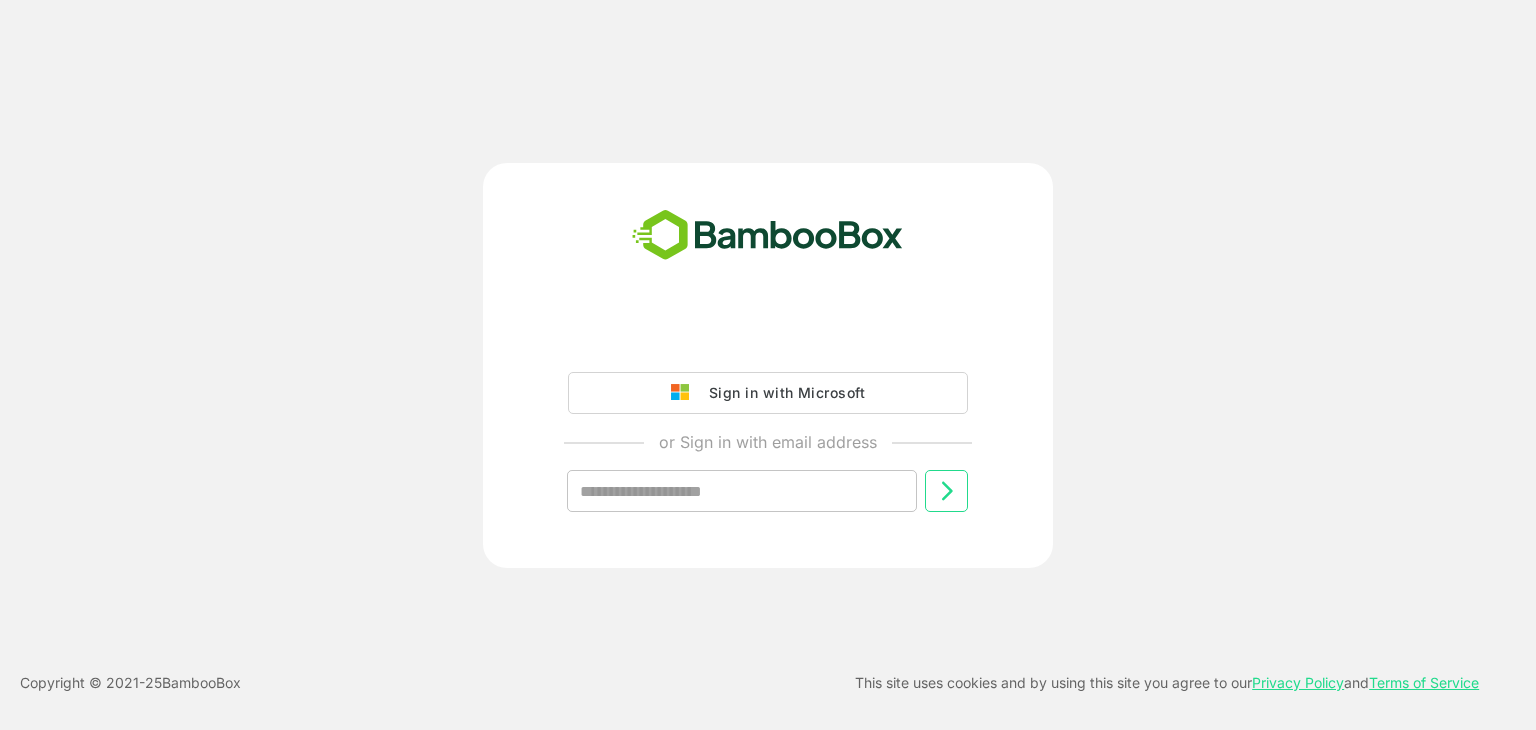 scroll, scrollTop: 0, scrollLeft: 0, axis: both 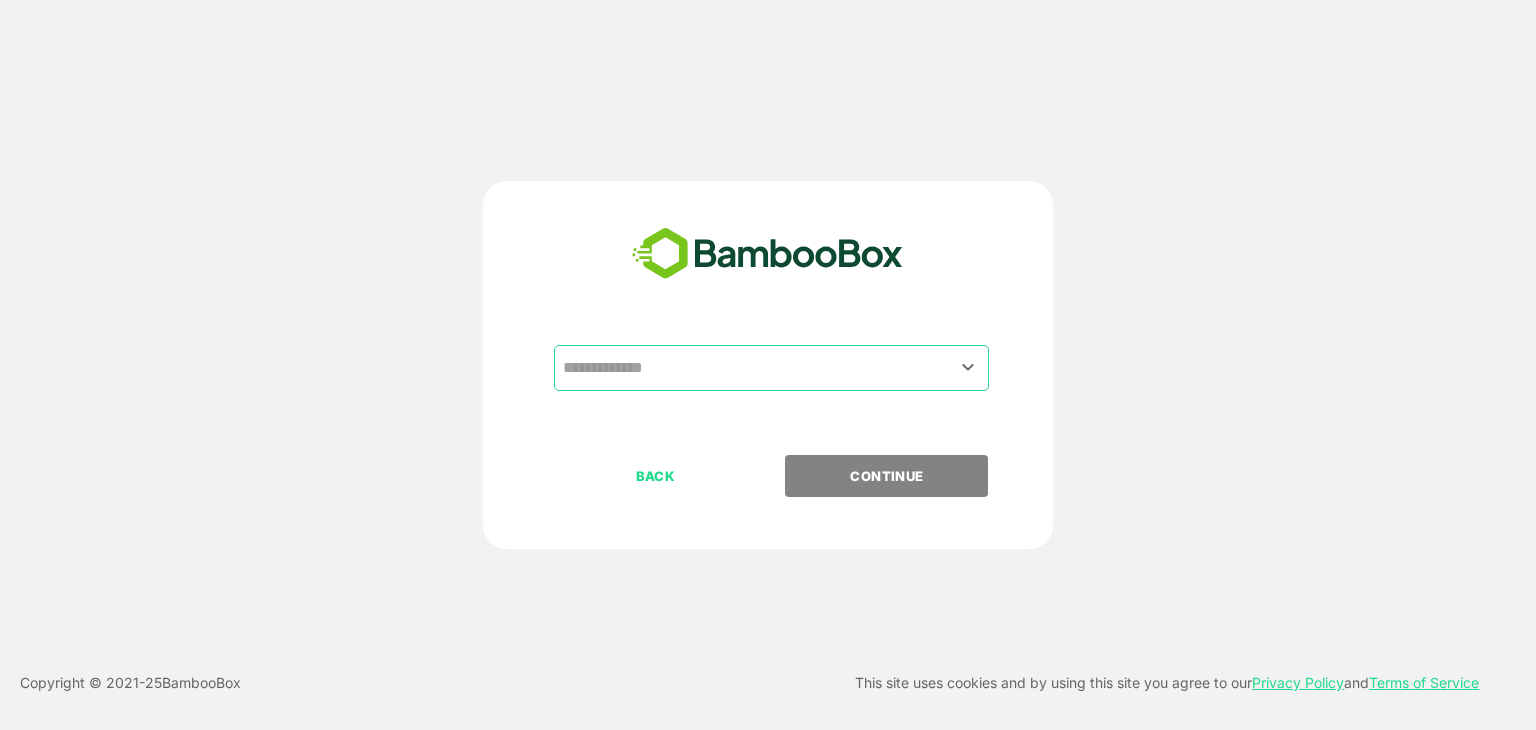 click at bounding box center [771, 368] 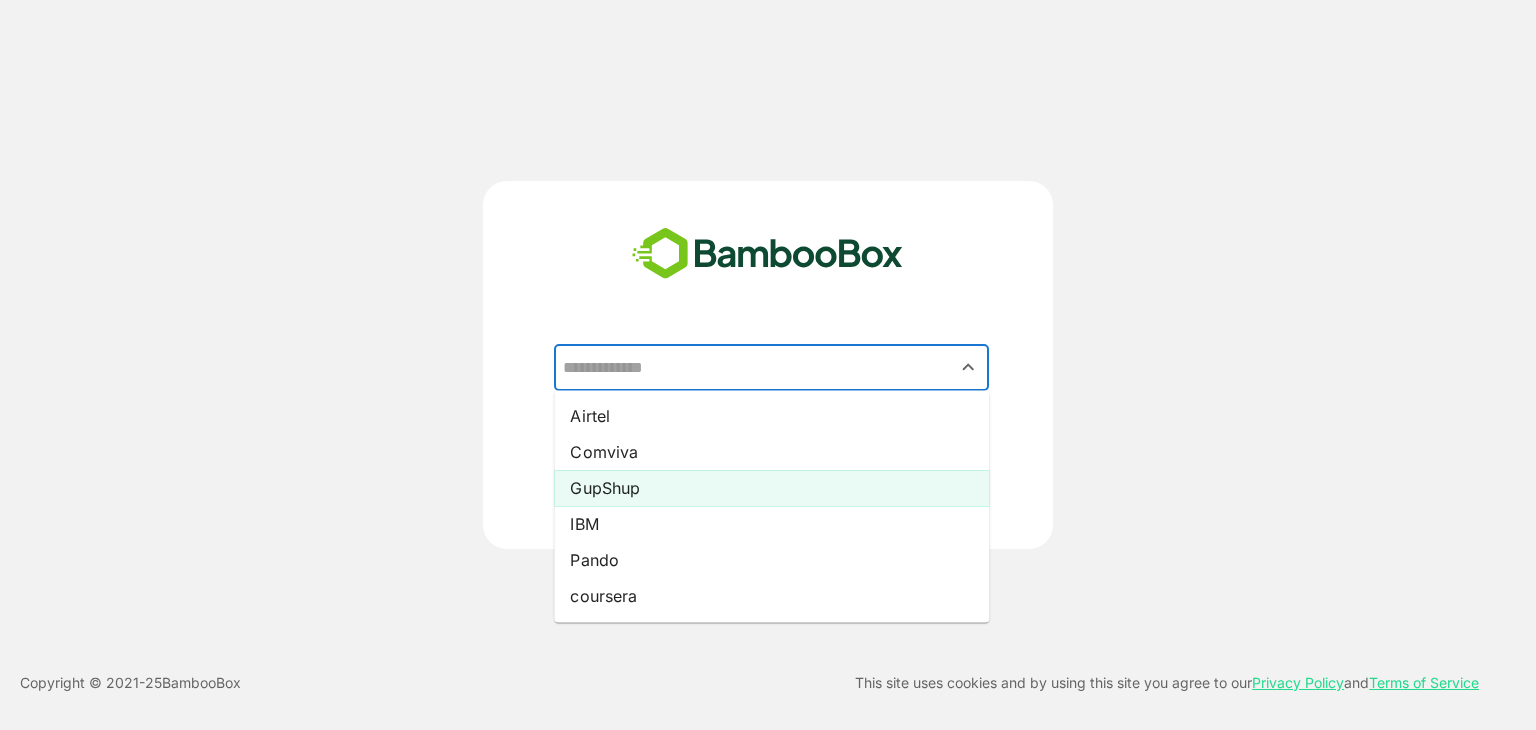 click on "GupShup" at bounding box center (771, 488) 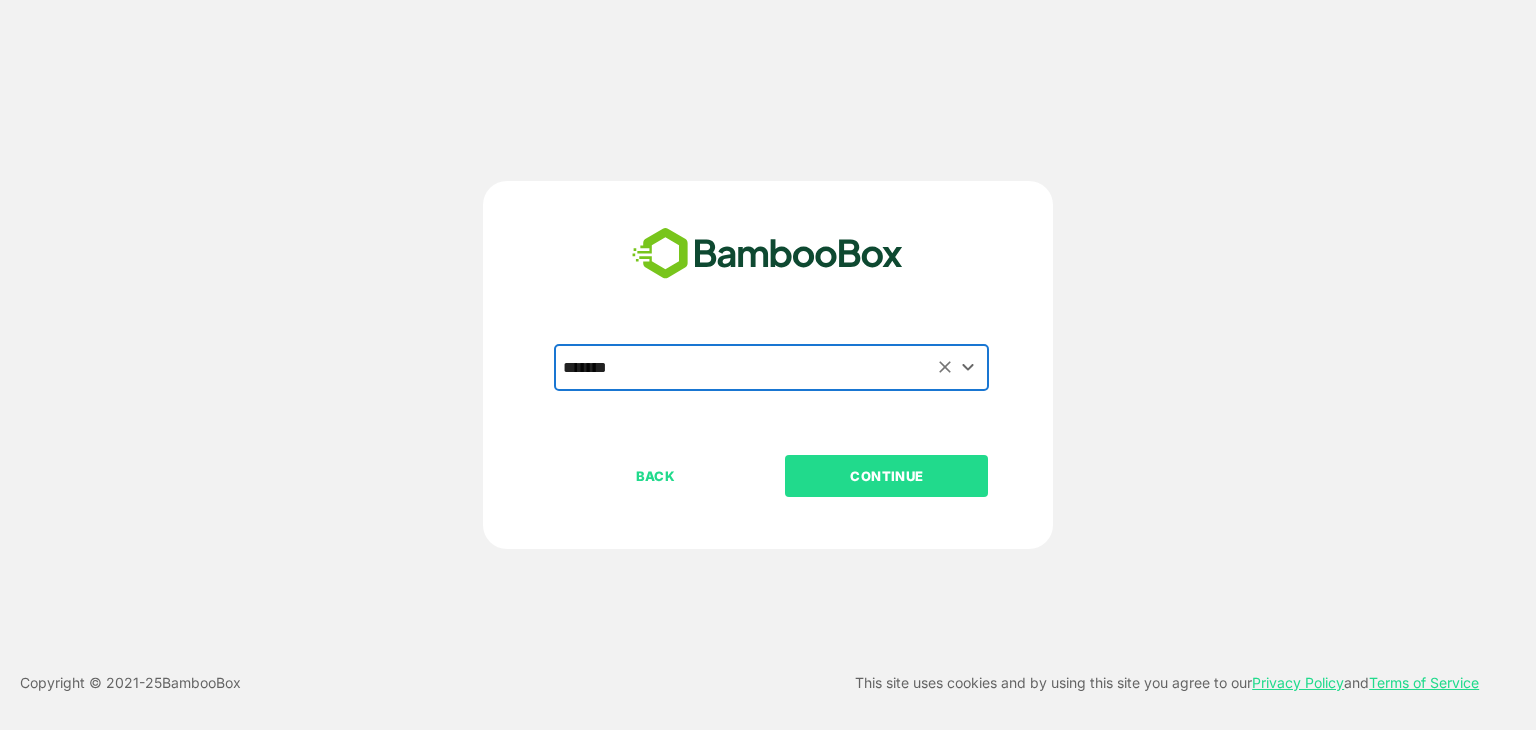 click on "CONTINUE" at bounding box center [887, 476] 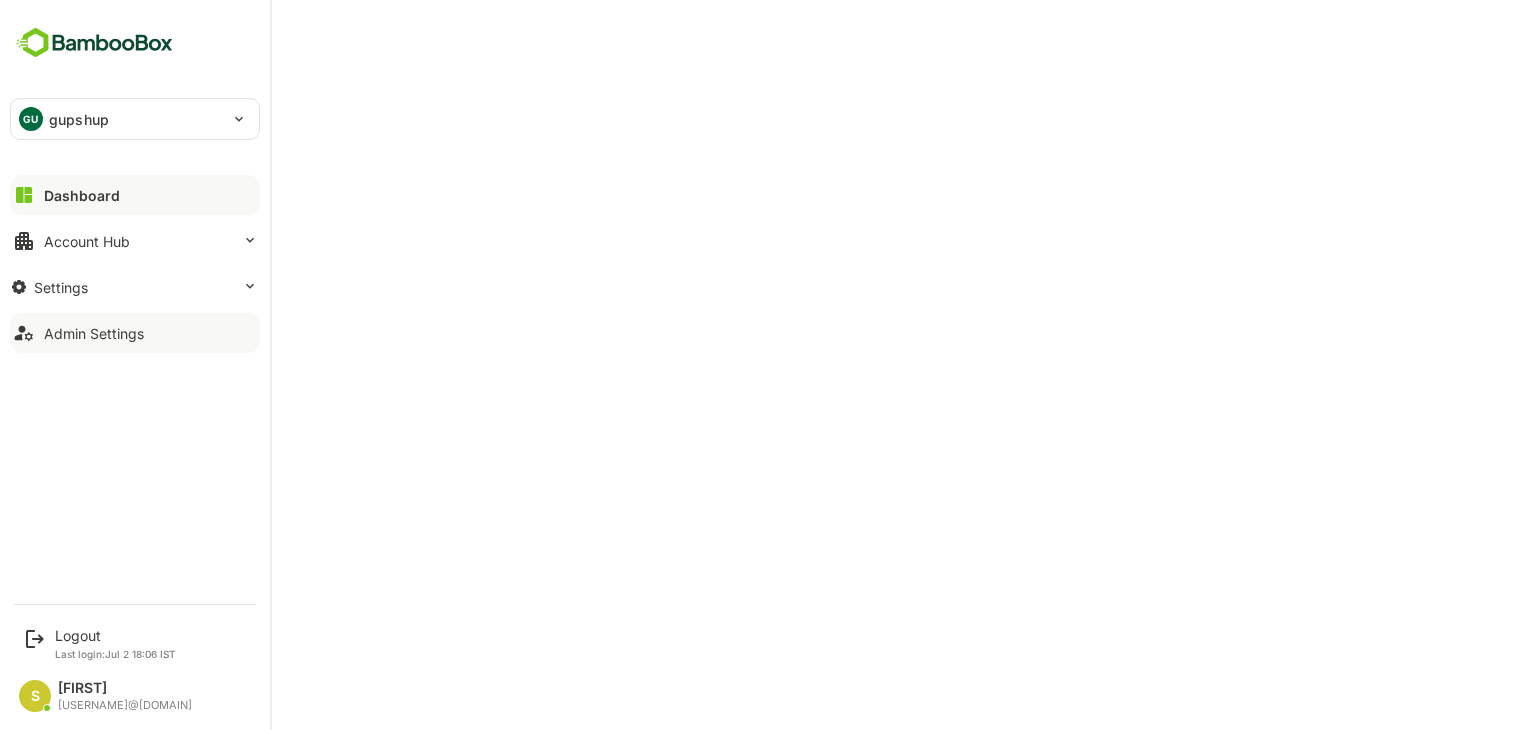 click on "Admin Settings" at bounding box center (82, 195) 